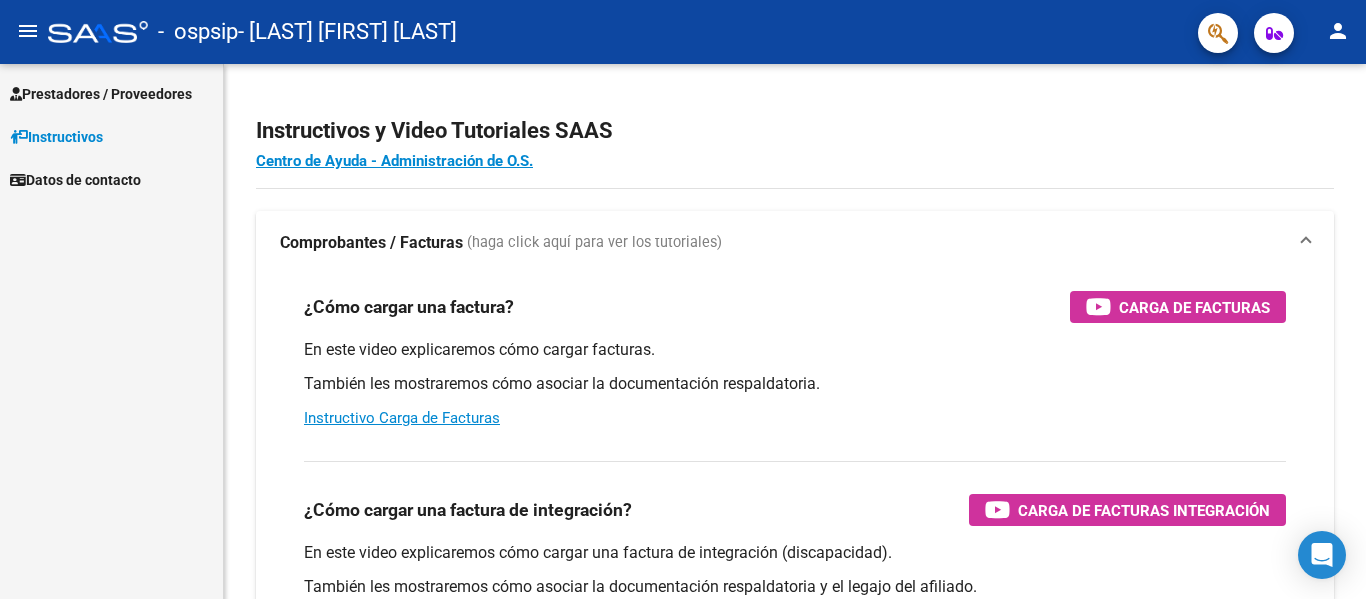 scroll, scrollTop: 0, scrollLeft: 0, axis: both 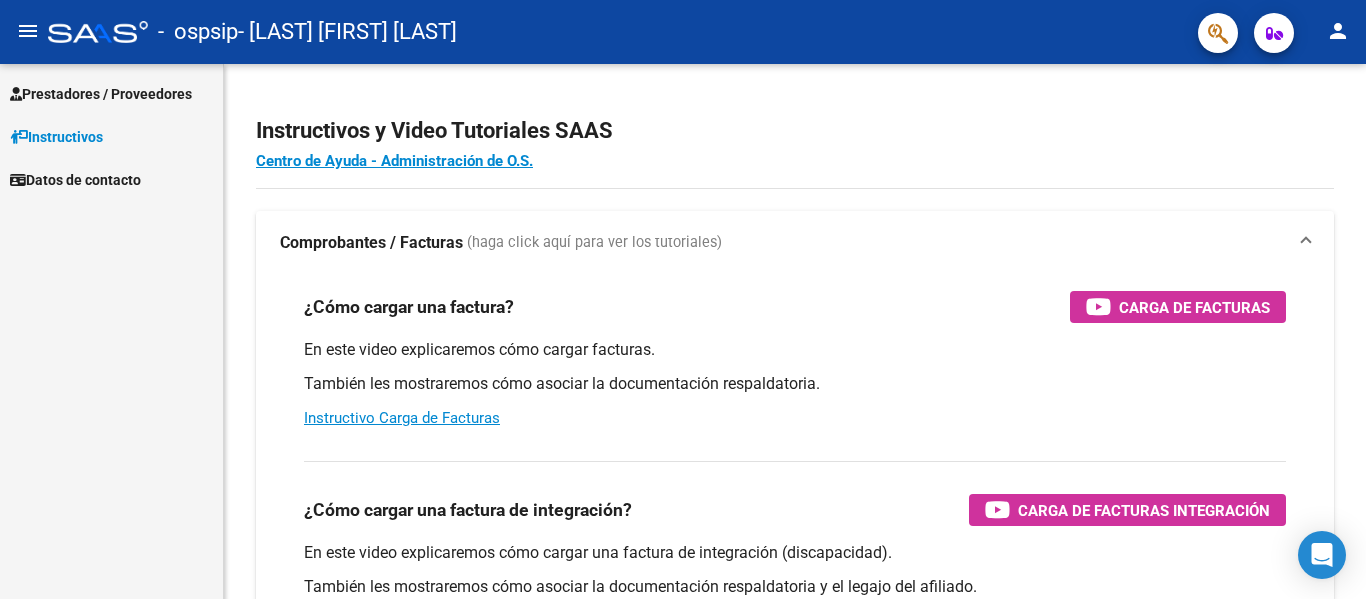 click on "Prestadores / Proveedores Facturas - Listado/Carga Facturas - Documentación Pagos x Transferencia Auditorías - Listado Auditorías - Comentarios Auditorías - Cambios Área Prestadores - Listado    Instructivos    Datos de contacto" at bounding box center [111, 331] 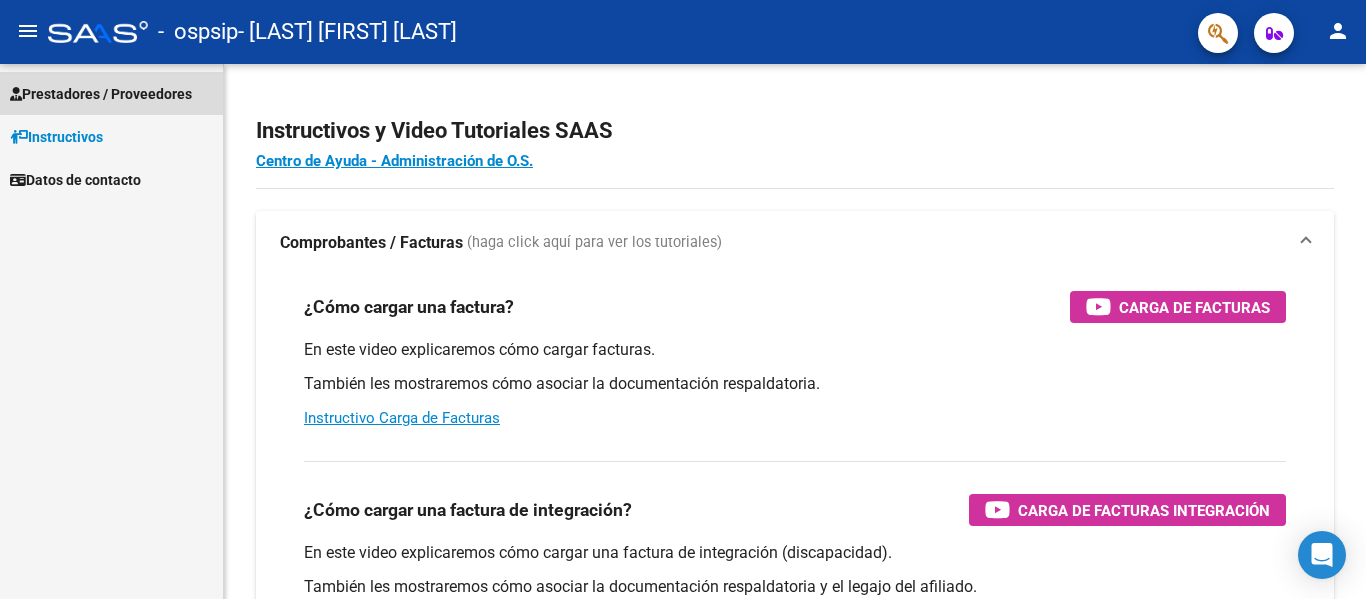 click on "Prestadores / Proveedores" at bounding box center (101, 94) 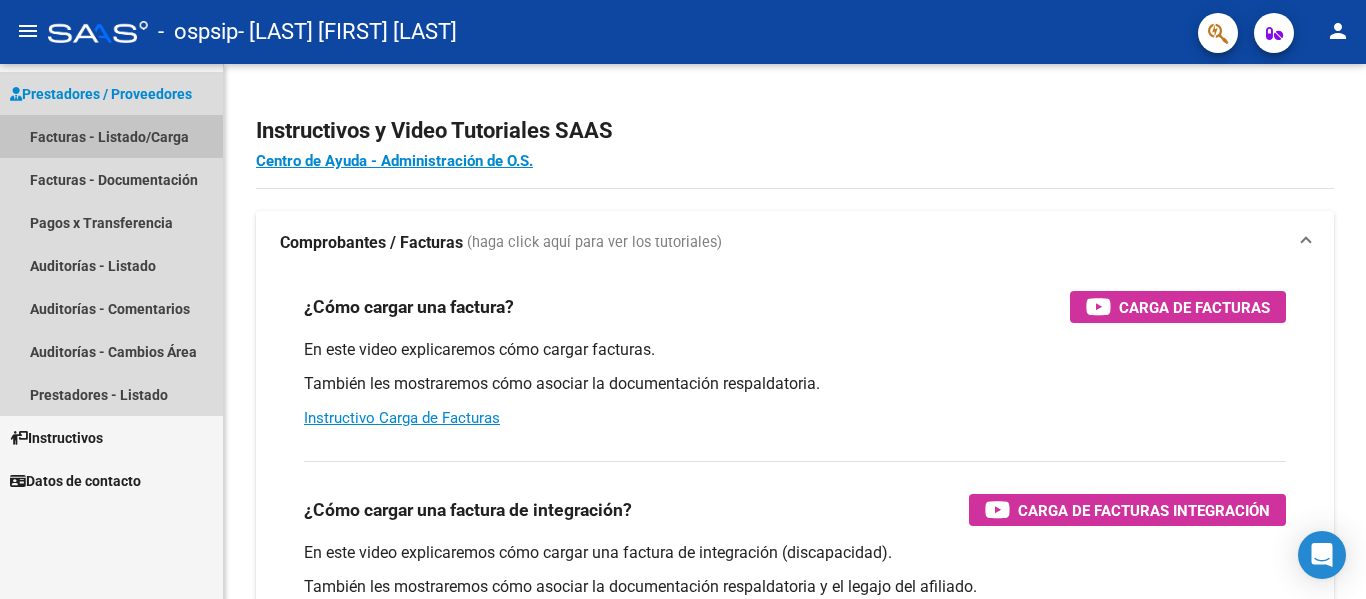 click on "Facturas - Listado/Carga" at bounding box center (111, 136) 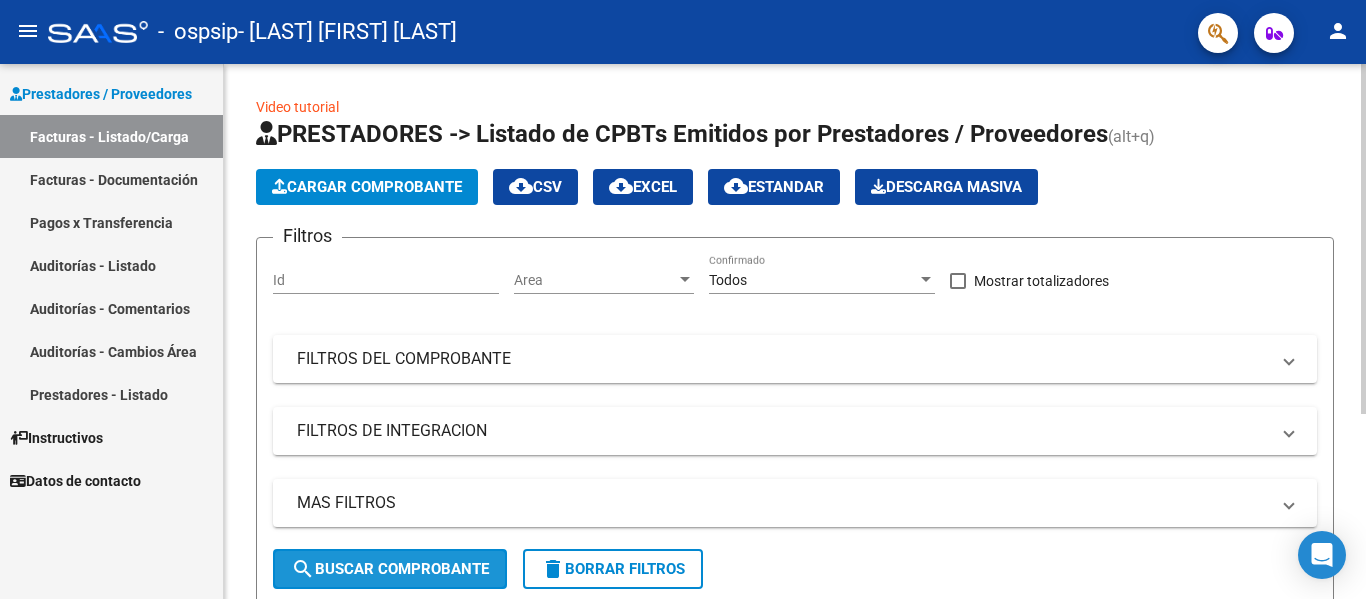 click on "search  Buscar Comprobante" 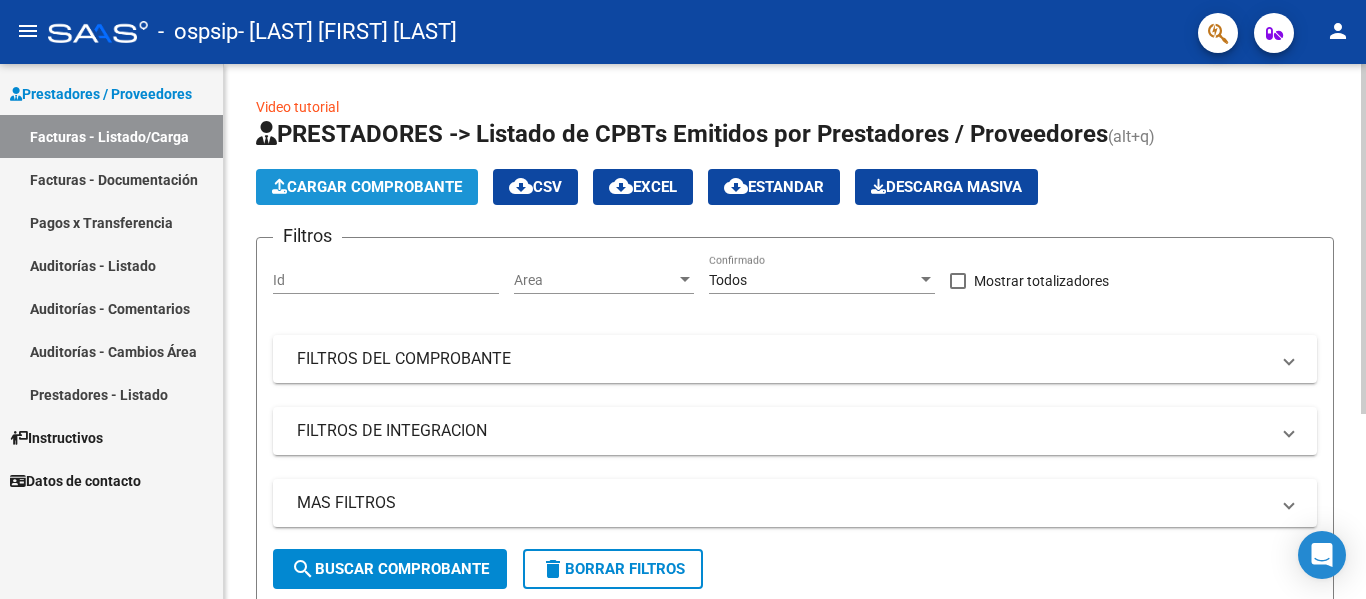 click on "Cargar Comprobante" 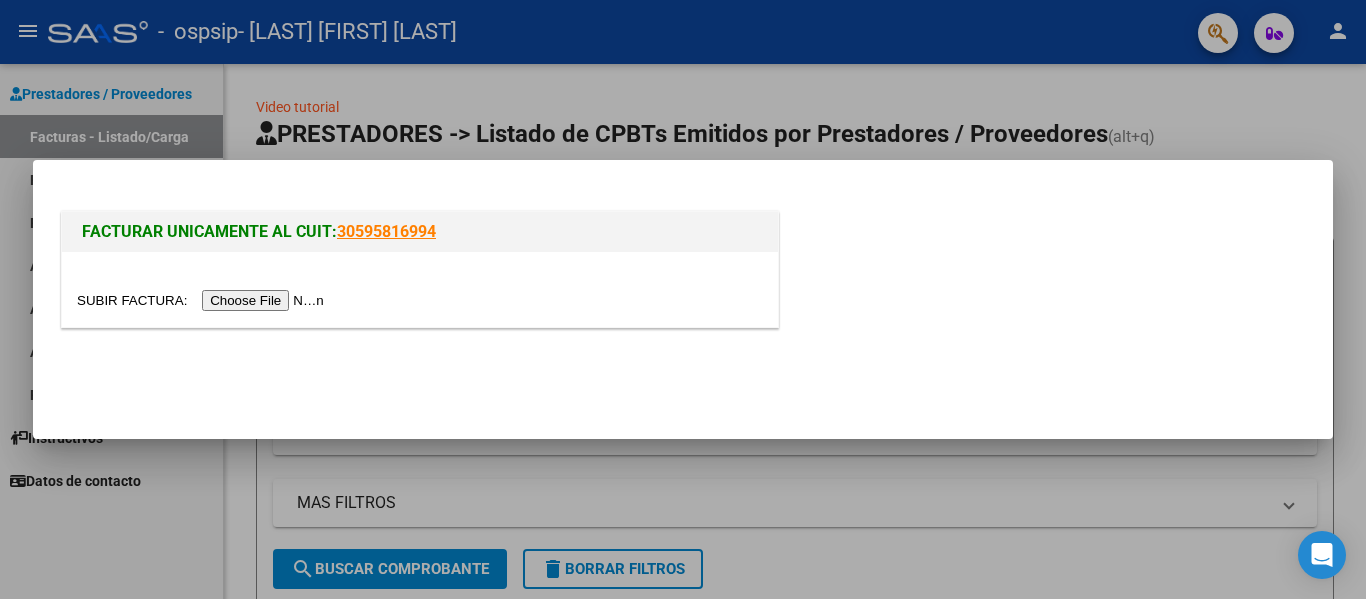click at bounding box center (203, 300) 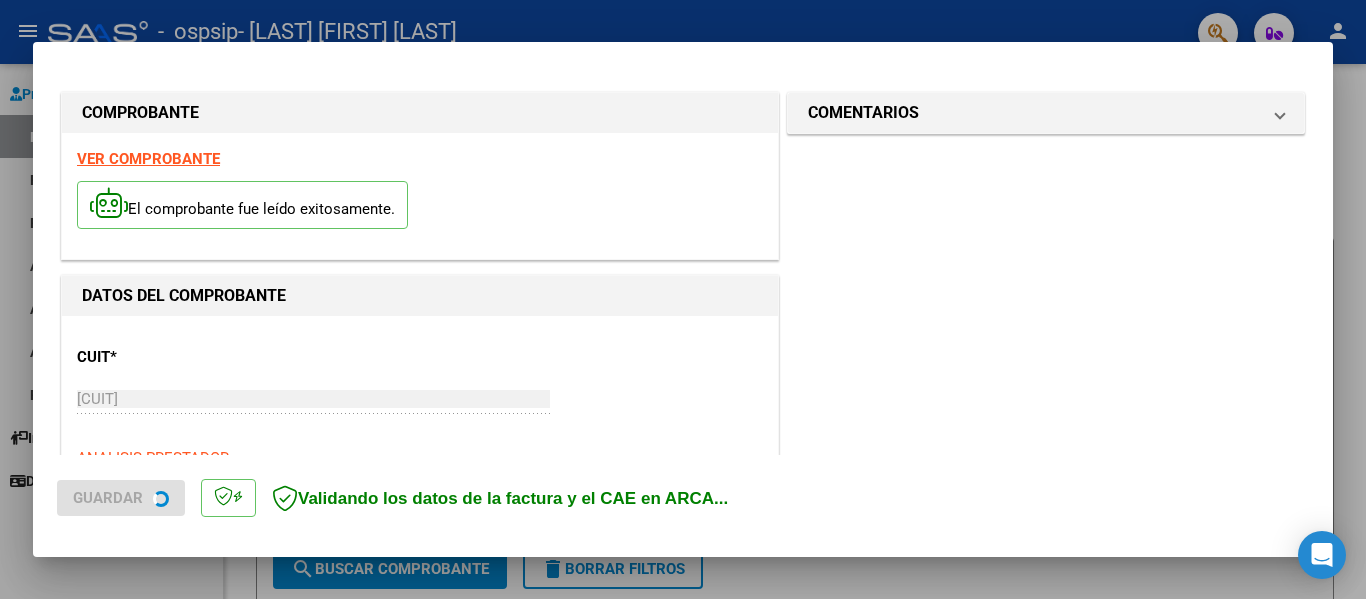 click on "COMENTARIOS" at bounding box center [1046, 113] 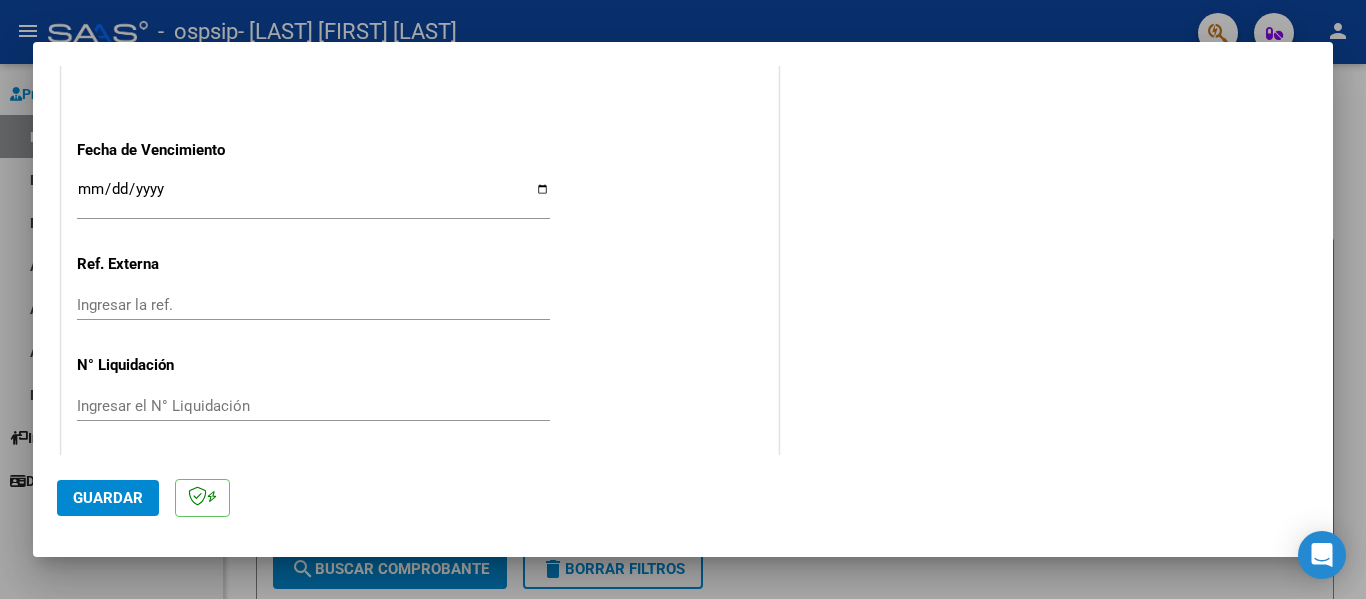 scroll, scrollTop: 1333, scrollLeft: 0, axis: vertical 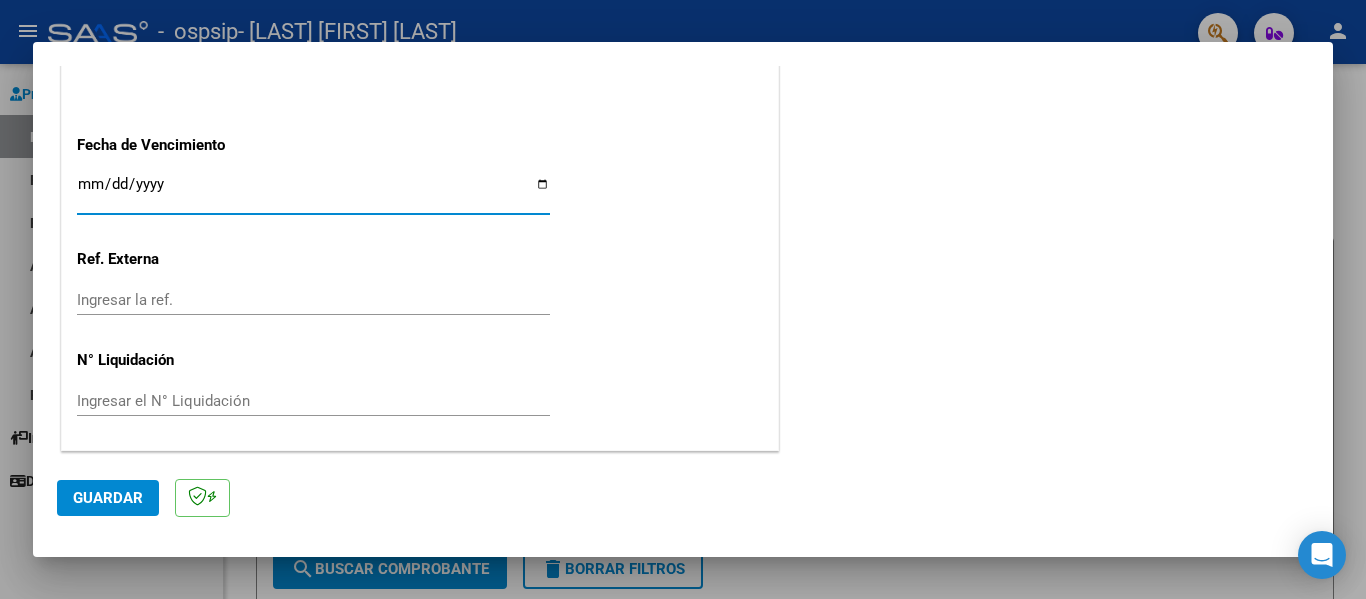 click on "Ingresar la fecha" at bounding box center (313, 192) 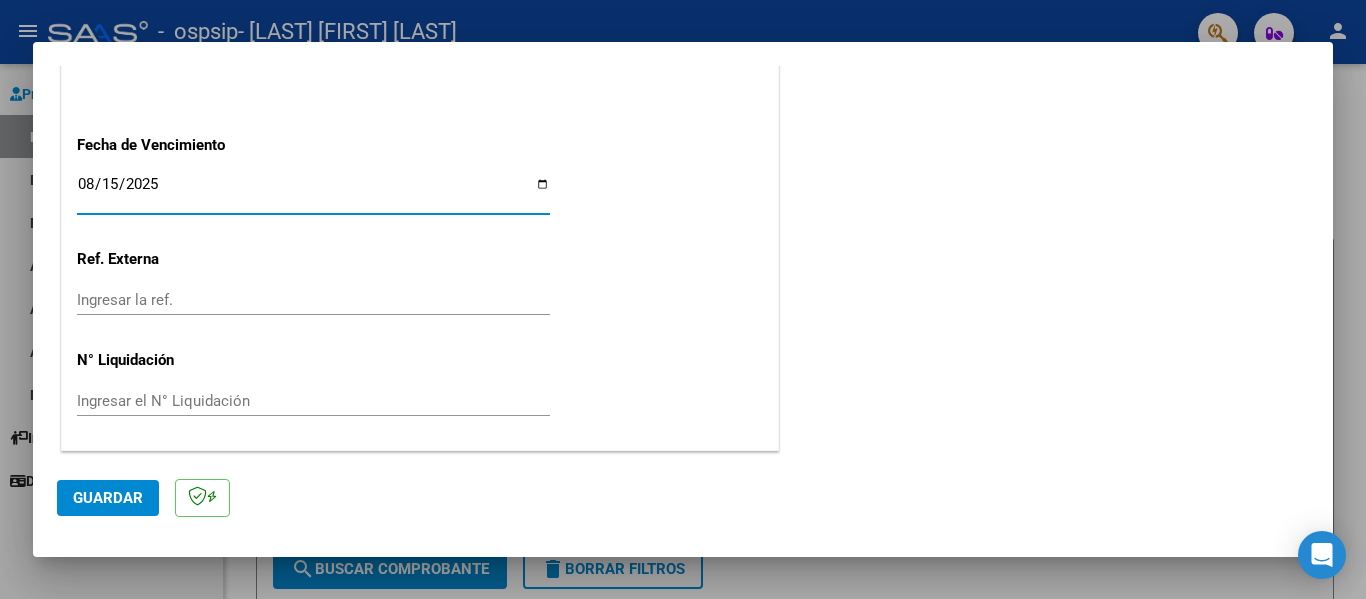 type on "[DATE]" 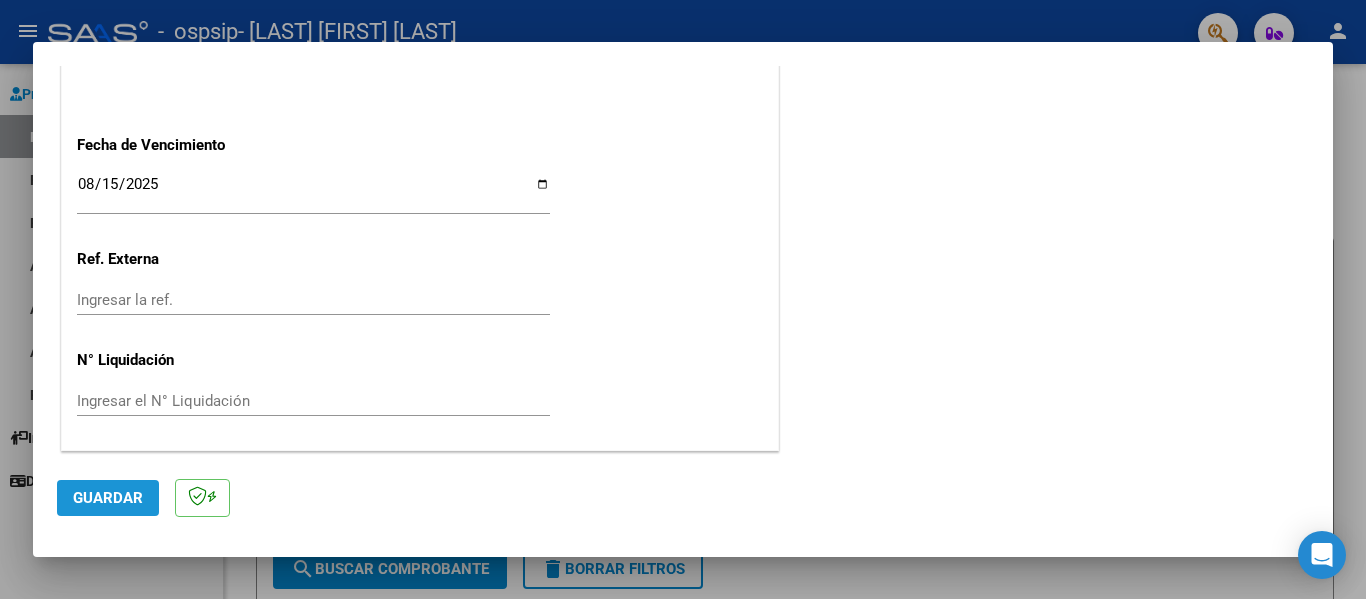click on "Guardar" 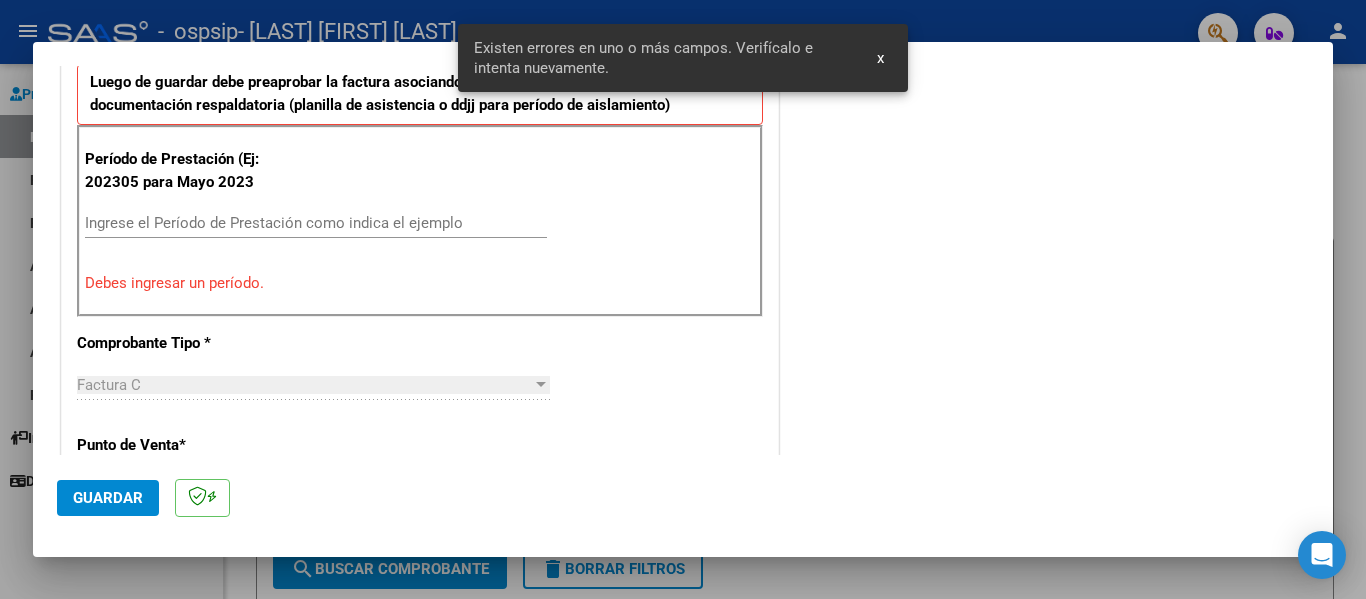 scroll, scrollTop: 464, scrollLeft: 0, axis: vertical 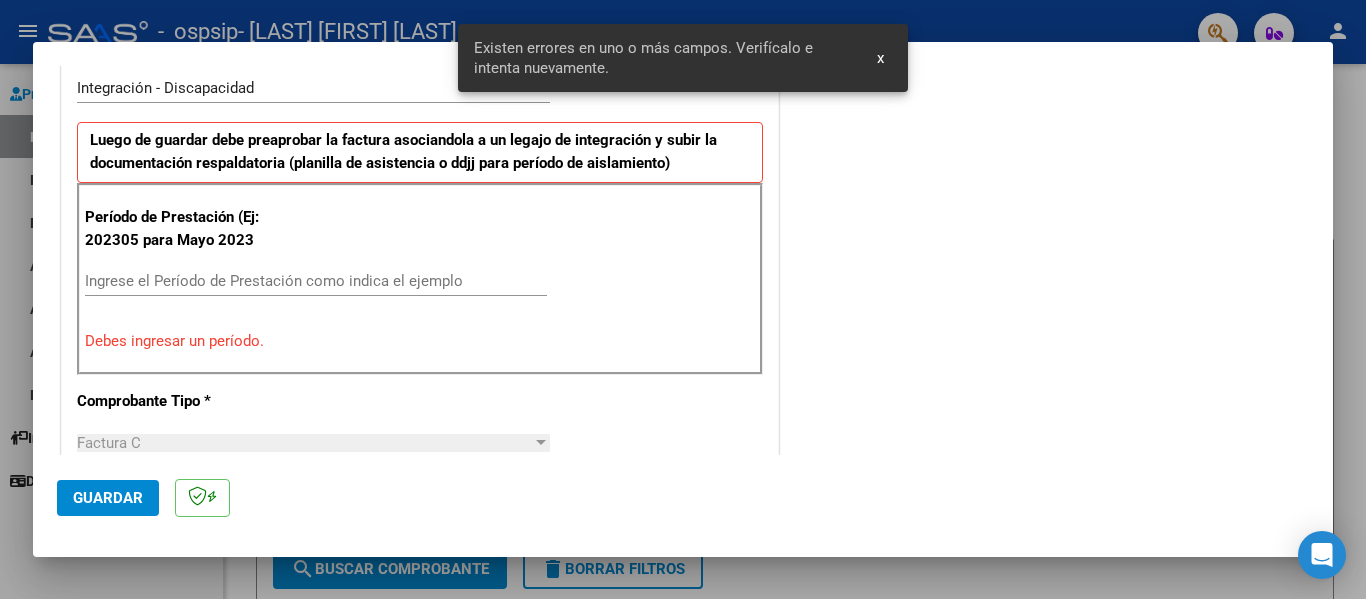 click on "Ingrese el Período de Prestación como indica el ejemplo" at bounding box center (316, 281) 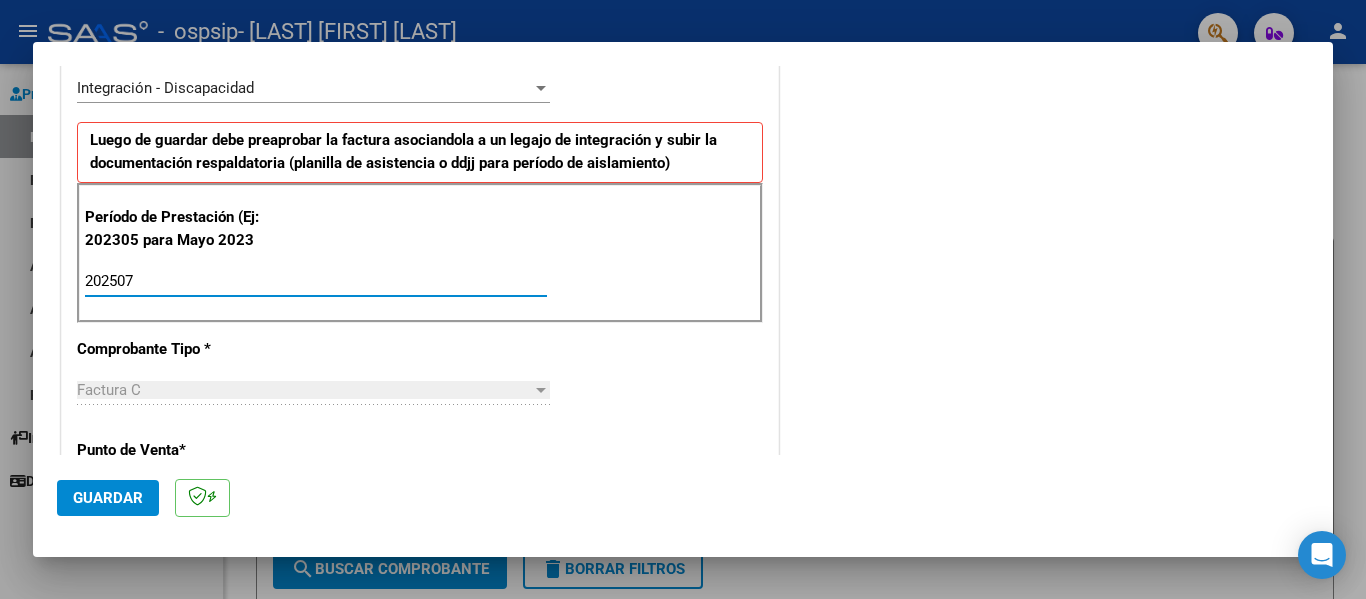 type on "202507" 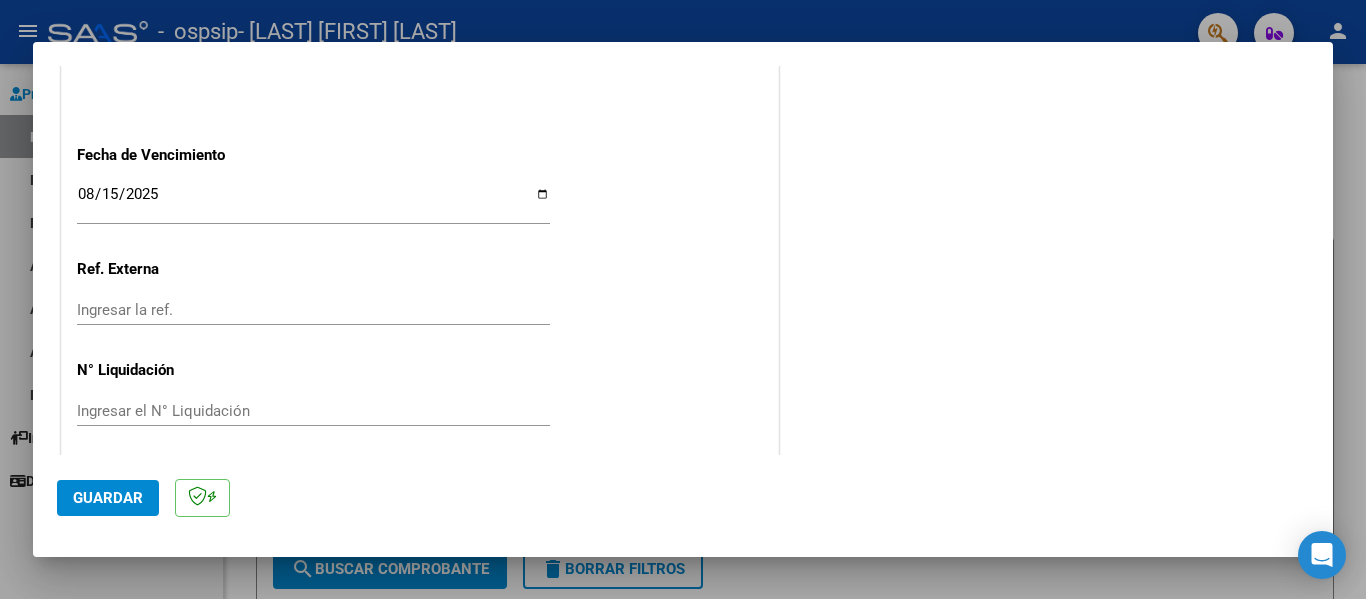 scroll, scrollTop: 1284, scrollLeft: 0, axis: vertical 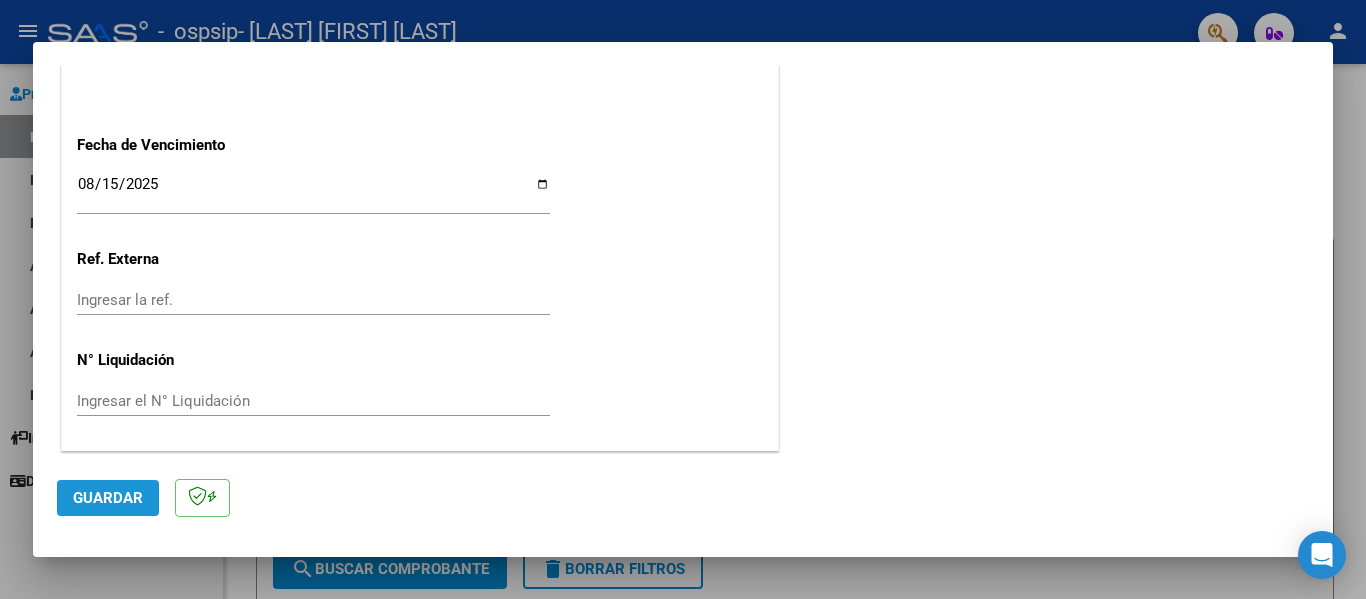 click on "Guardar" 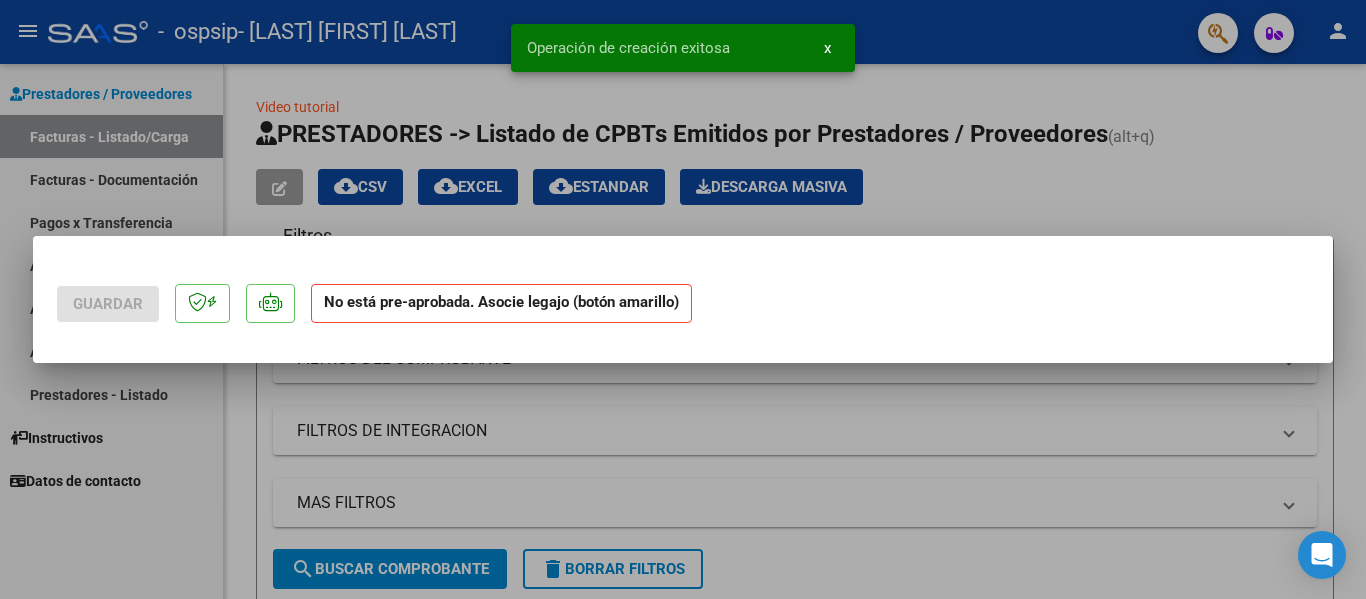 scroll, scrollTop: 0, scrollLeft: 0, axis: both 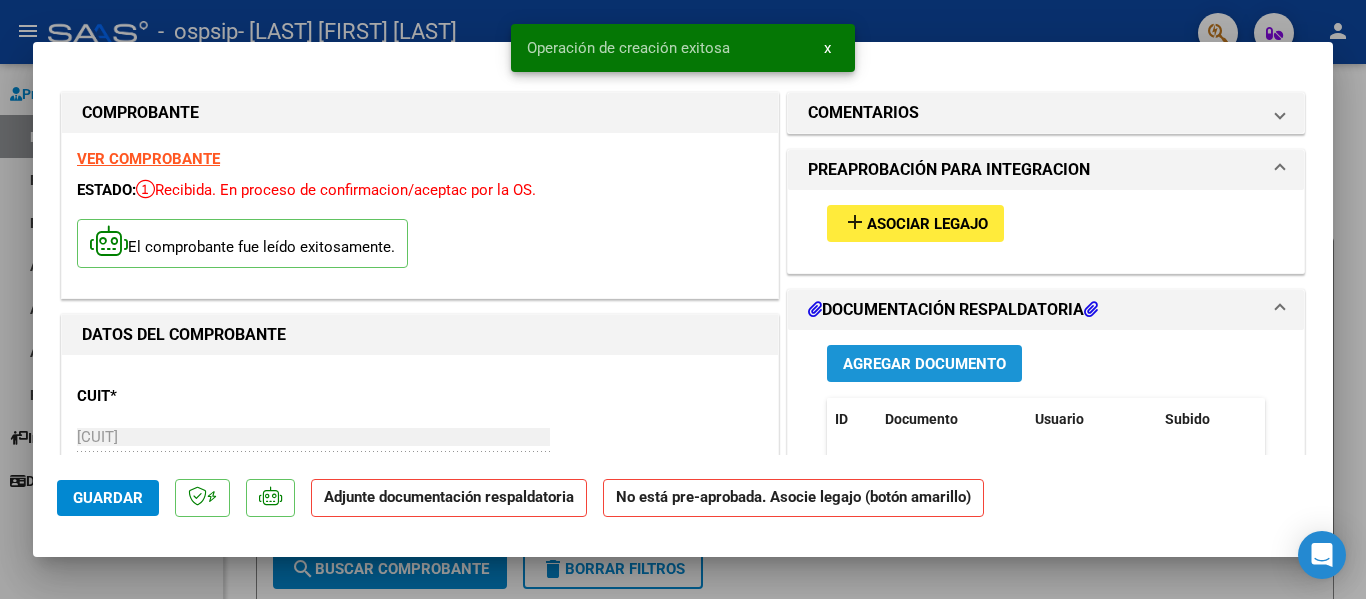 click on "Agregar Documento" at bounding box center (924, 364) 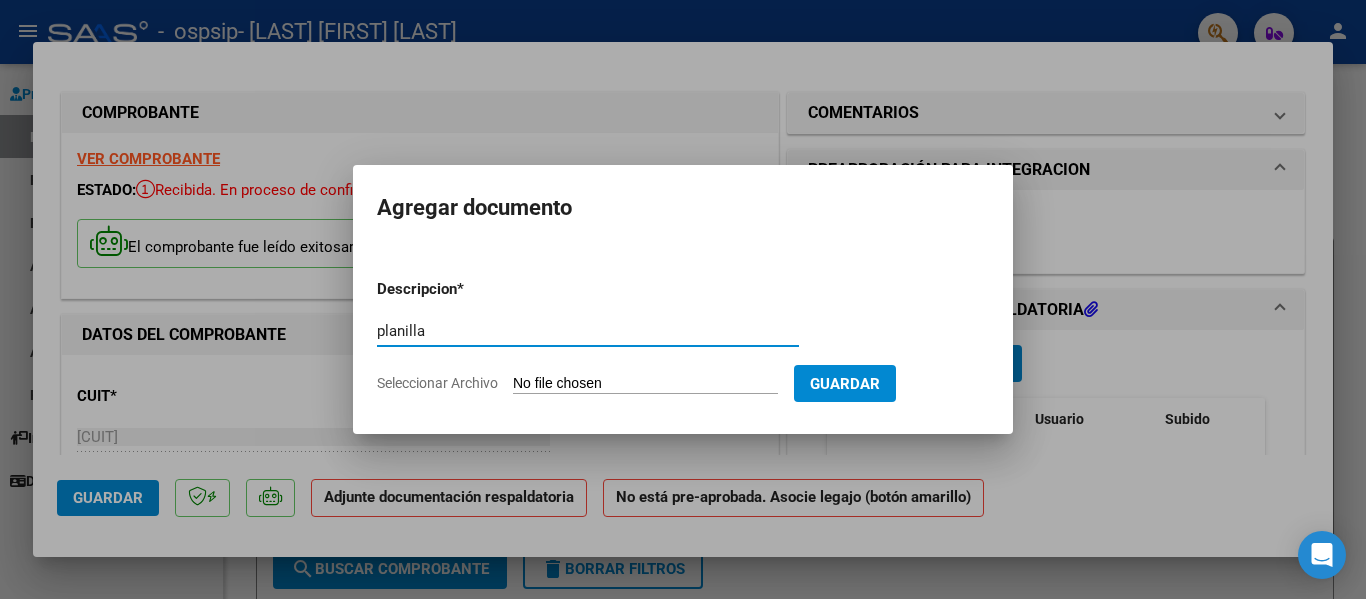 type on "planilla" 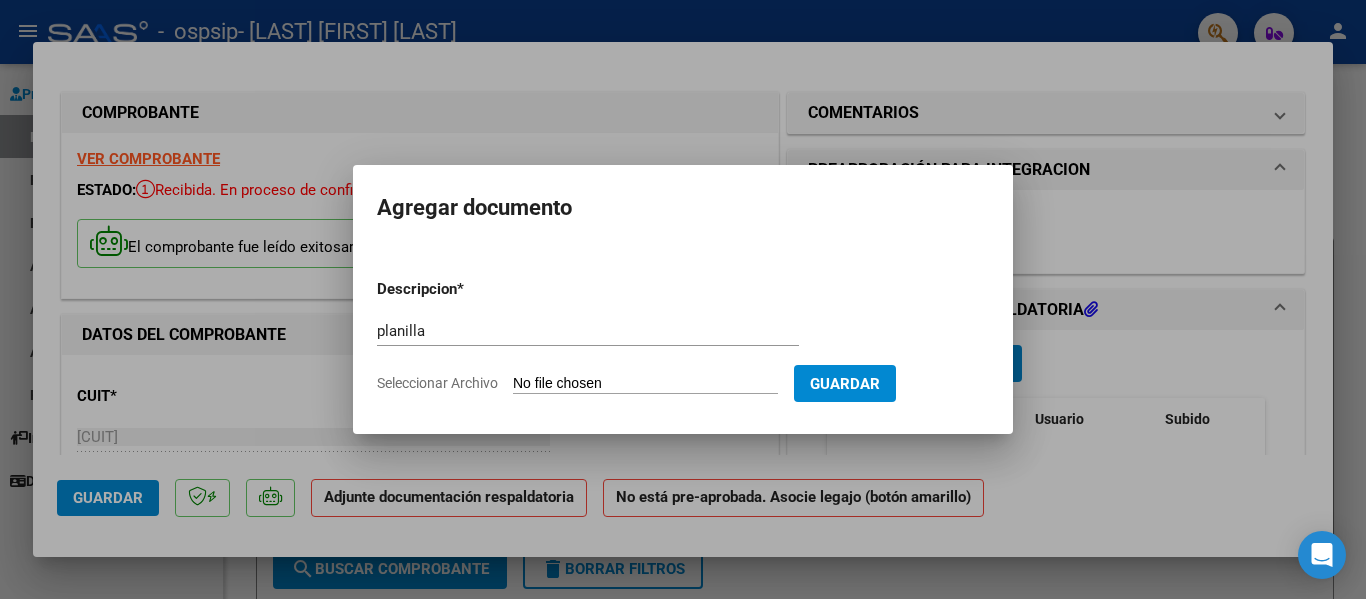 click on "Seleccionar Archivo" at bounding box center (645, 384) 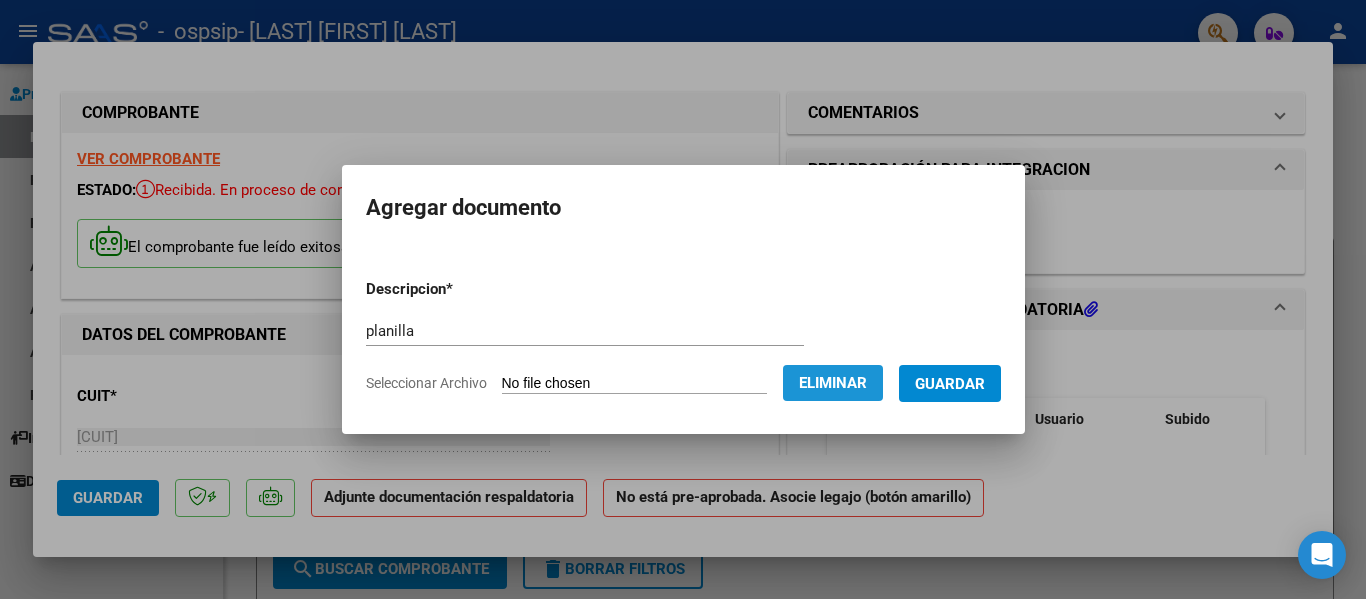 click on "Eliminar" 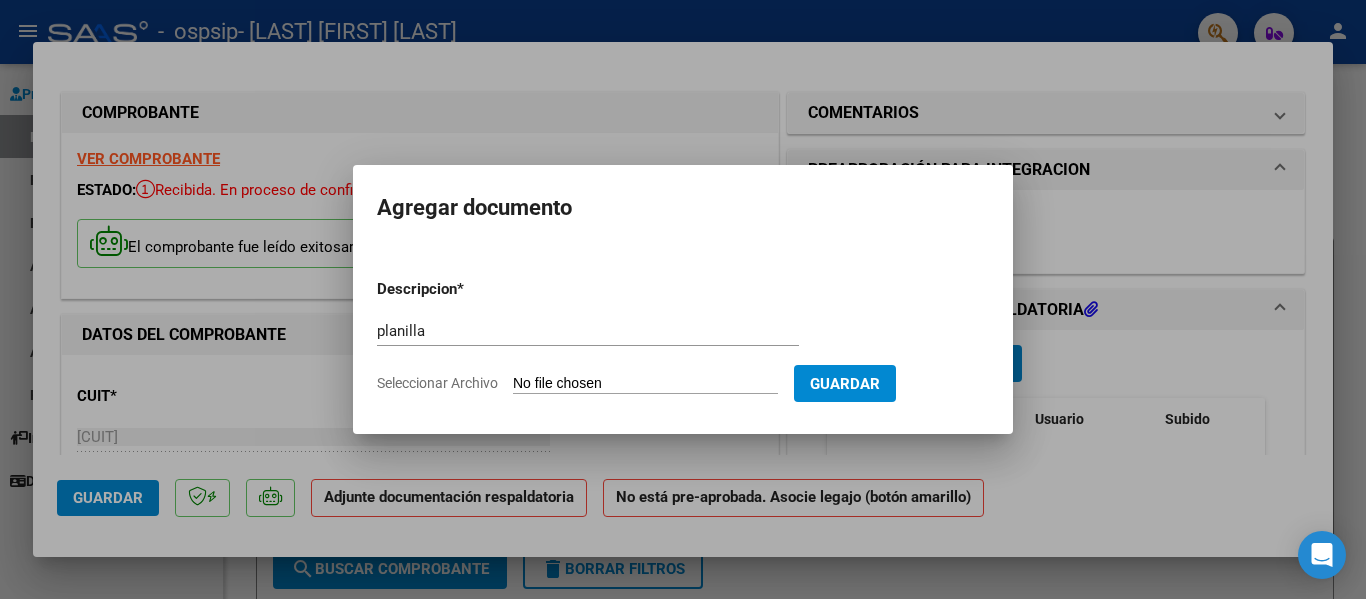 click on "Seleccionar Archivo" at bounding box center [645, 384] 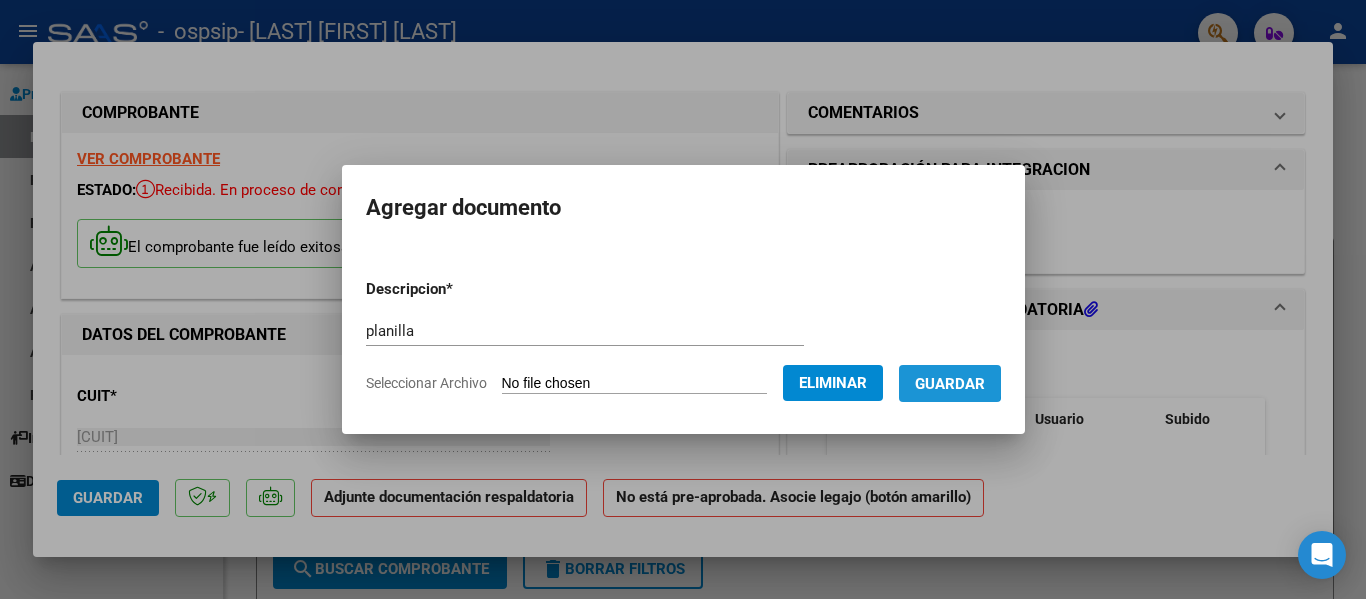 click on "Guardar" at bounding box center (950, 384) 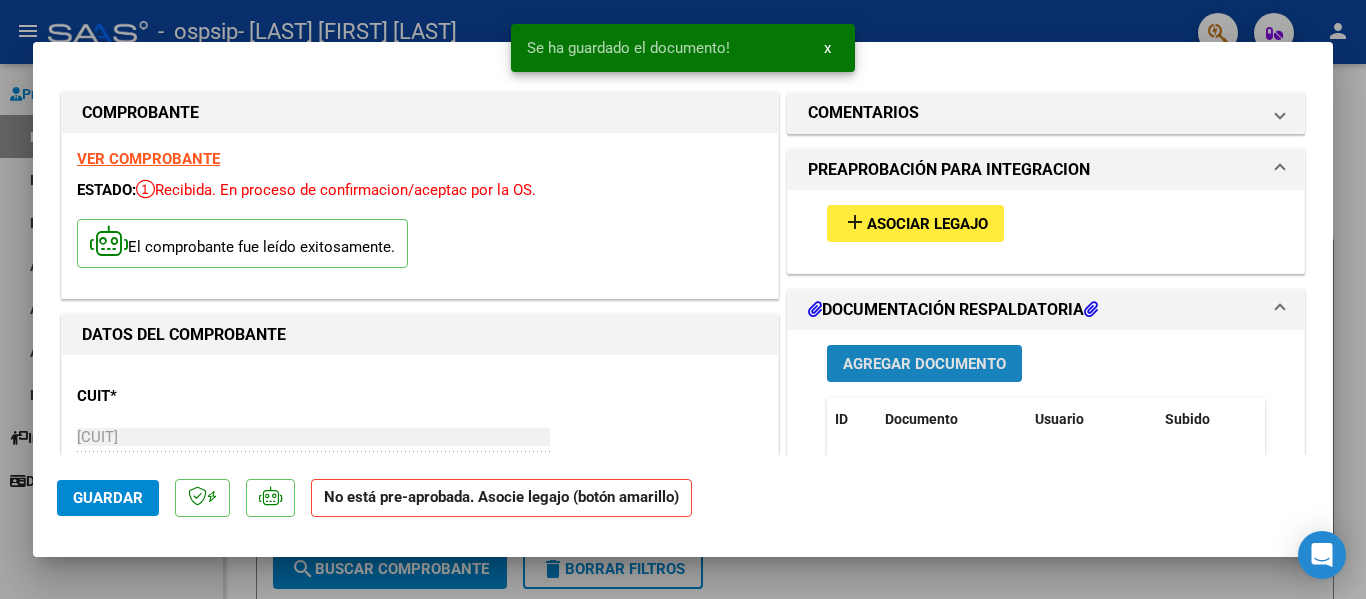 click on "Agregar Documento" at bounding box center (924, 363) 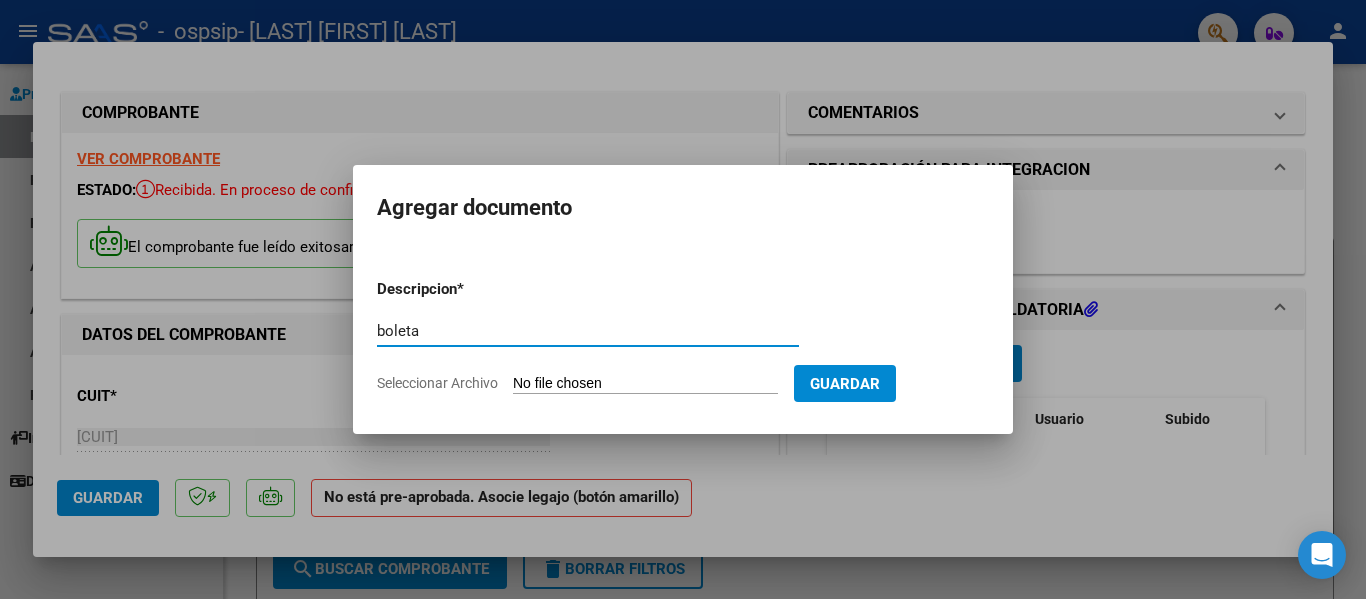type on "boleta" 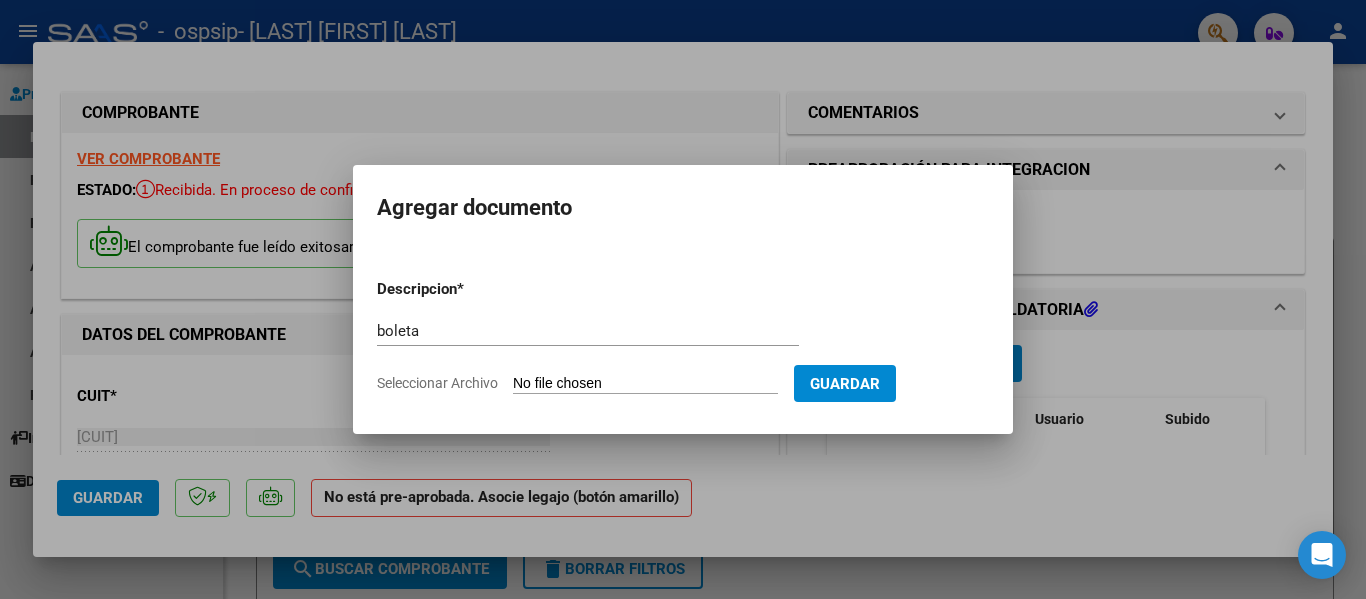 click on "Seleccionar Archivo" at bounding box center [645, 384] 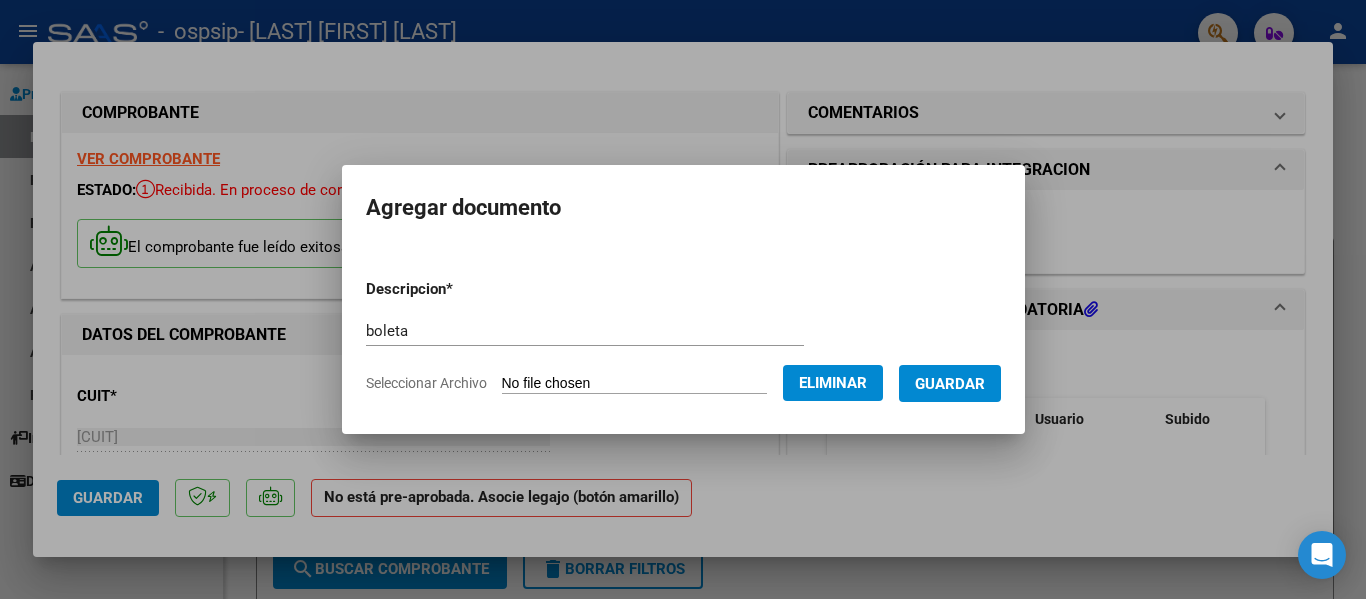 click on "Guardar" at bounding box center (950, 384) 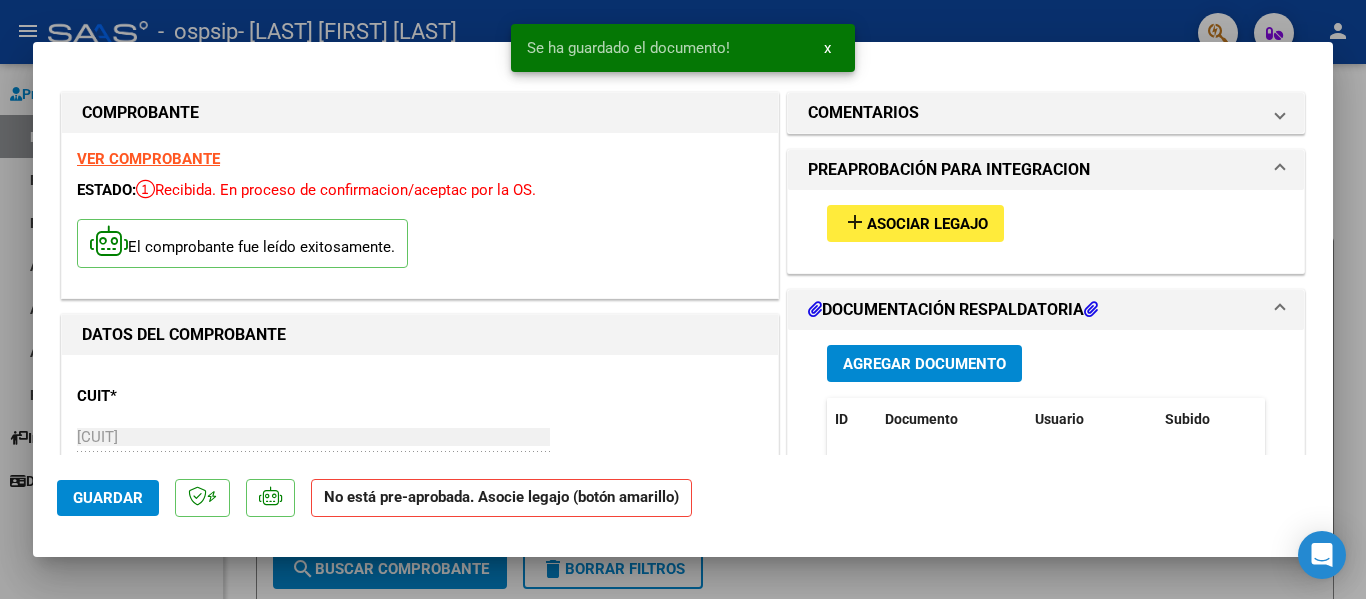 click on "COMPROBANTE VER COMPROBANTE       ESTADO:   Recibida. En proceso de confirmacion/aceptac por la OS.     El comprobante fue leído exitosamente.  DATOS DEL COMPROBANTE CUIT  *   20-43049339-7 Ingresar CUIT  ANALISIS PRESTADOR  FERNANDEZ VALENTIN JOSE  ARCA Padrón  Area destinado * Integración - Discapacidad Seleccionar Area Período de Prestación (Ej: 202305 para Mayo 2023    202507 Ingrese el Período de Prestación como indica el ejemplo   Comprobante Tipo * Factura C Seleccionar Tipo Punto de Venta  *   2 Ingresar el Nro.  Número  *   310 Ingresar el Nro.  Monto  *   $ 193.084,32 Ingresar el monto  Fecha del Cpbt.  *   2025-08-01 Ingresar la fecha  CAE / CAEA (no ingrese CAI)    75317491961664 Ingresar el CAE o CAEA (no ingrese CAI)  Fecha de Vencimiento    2025-08-15 Ingresar la fecha  Ref. Externa    Ingresar la ref.  N° Liquidación    Ingresar el N° Liquidación  COMENTARIOS Comentarios del Prestador / Gerenciador:  PREAPROBACIÓN PARA INTEGRACION add Asociar Legajo Agregar Documento ID Usuario" at bounding box center [683, 260] 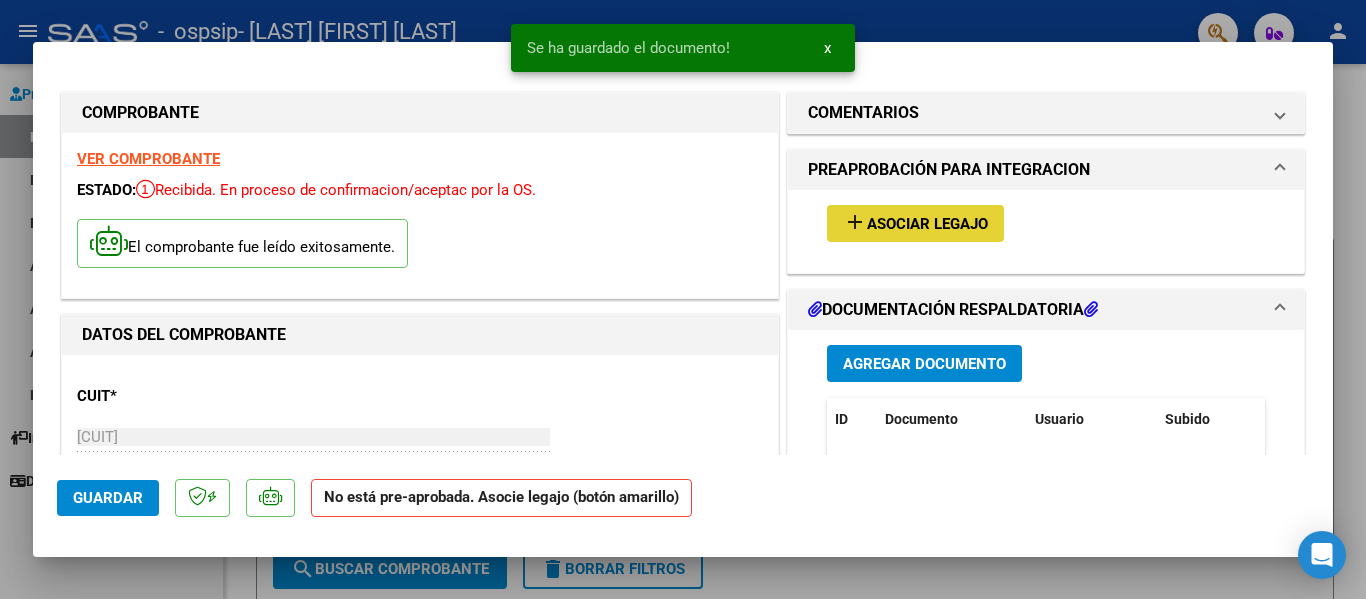 click on "Asociar Legajo" at bounding box center [927, 224] 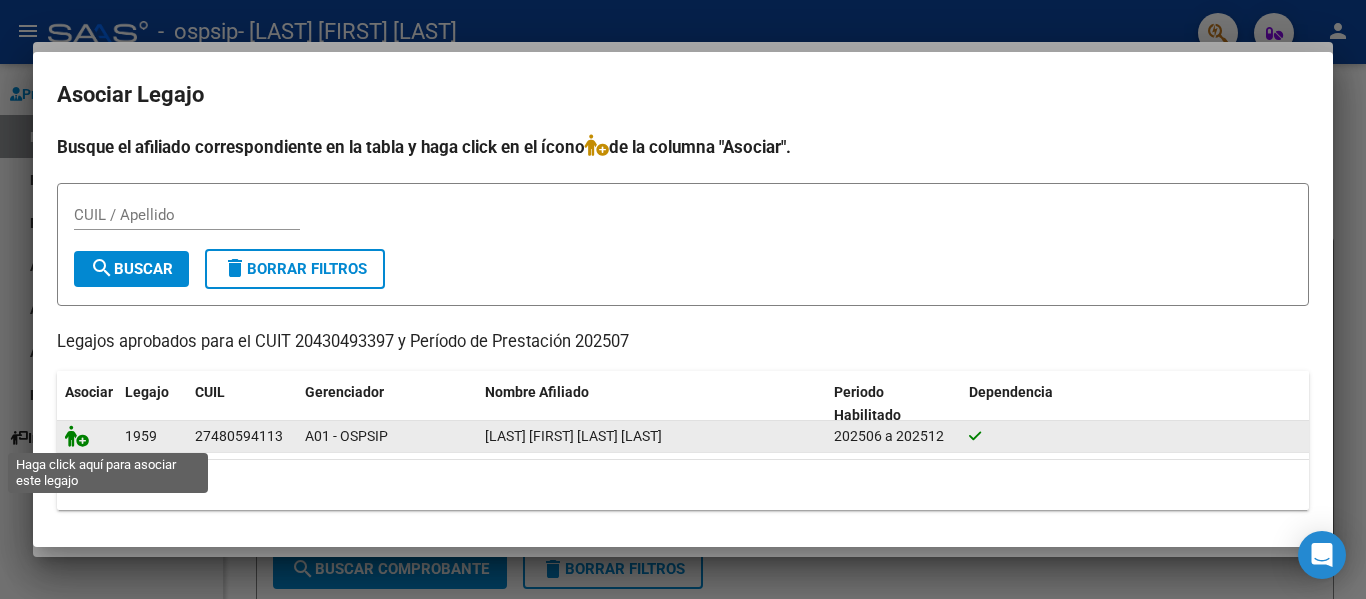 click 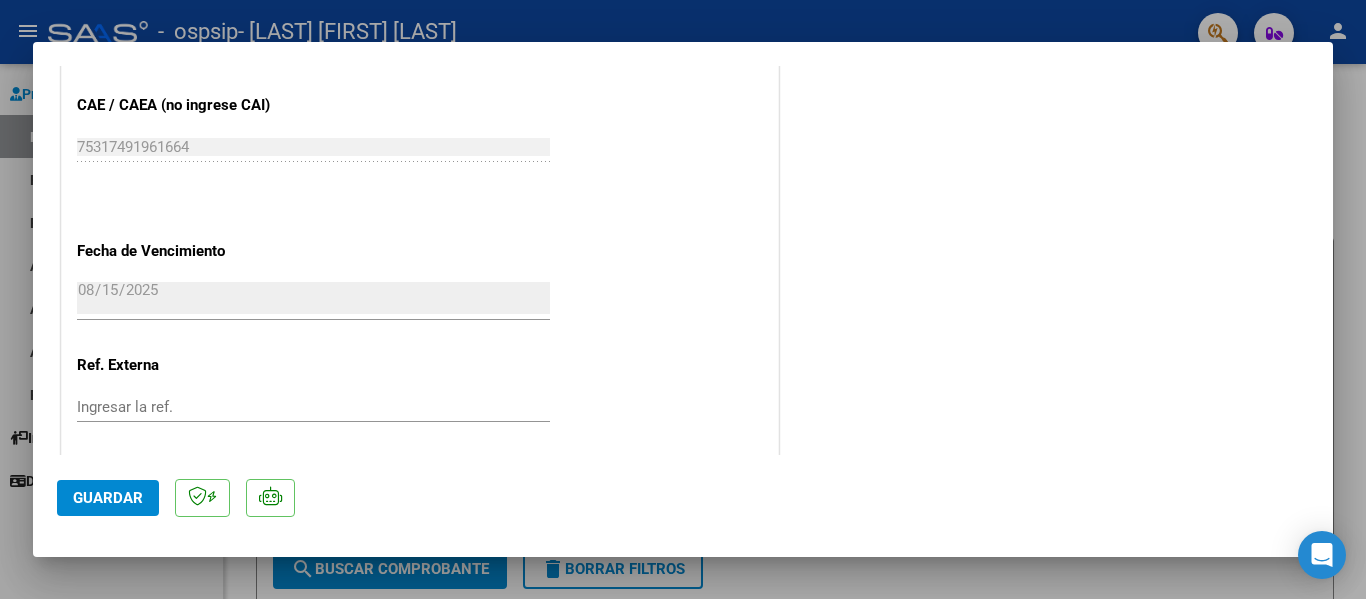 scroll, scrollTop: 1401, scrollLeft: 0, axis: vertical 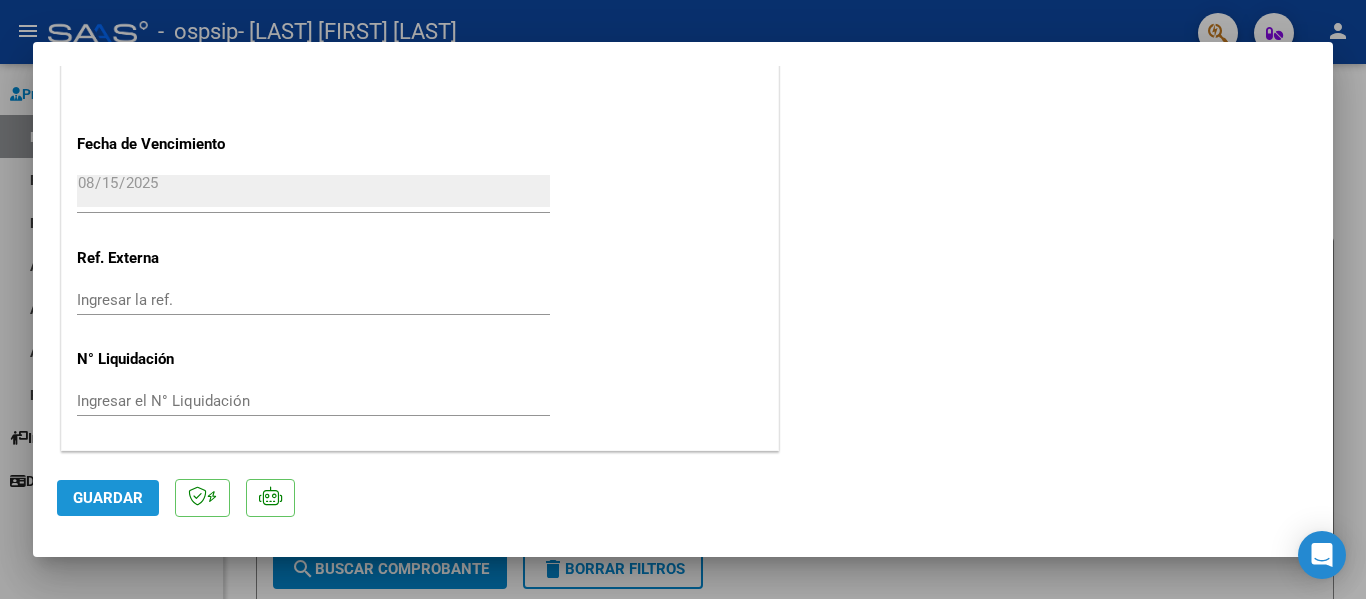 click on "Guardar" 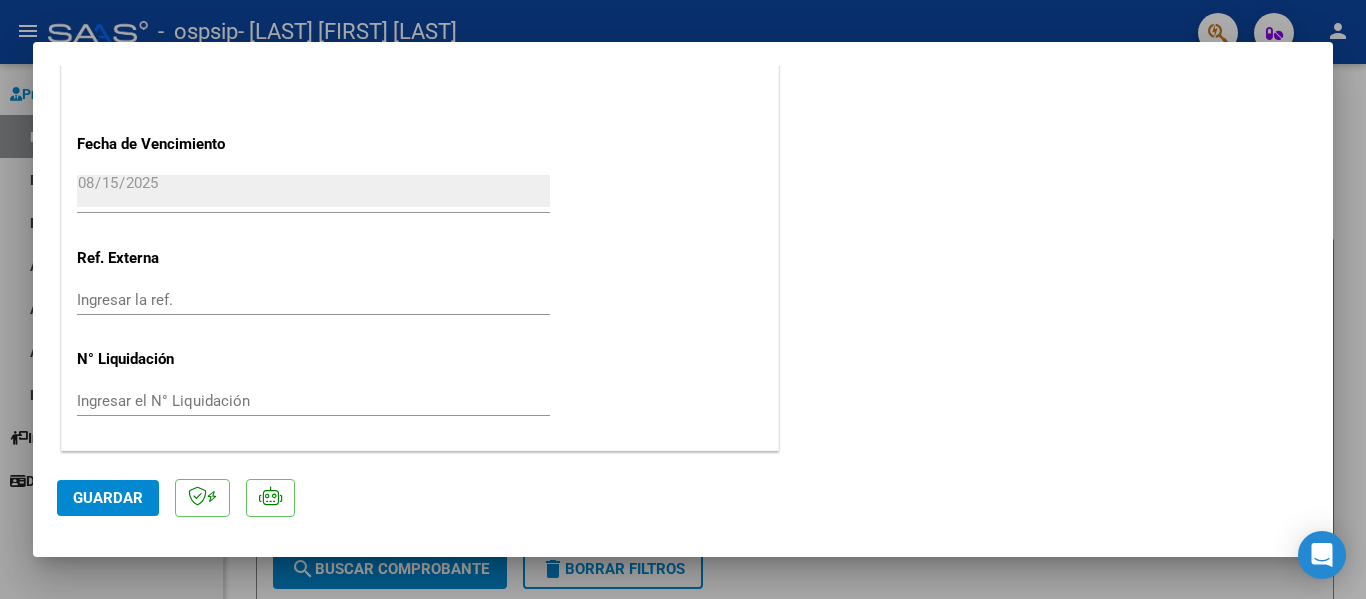 click on "COMENTARIOS Comentarios del Prestador / Gerenciador:  PREAPROBACIÓN PARA INTEGRACION  Legajo preaprobado para Período de Prestación:  202507 Ver Legajo Asociado  CUIL:  27480594113  Nombre y Apellido:  BENITEZ REBECA SOL JULIETA  Período Desde:  202501  Período Hasta:  202512  Admite Dependencia:   SI  Comentario:  NUEVO TRANSPORTE A ESC. CON DEP 12 KM POR DIA save  Quitar Legajo   DOCUMENTACIÓN RESPALDATORIA  Agregar Documento ID Documento Usuario Subido Acción 87205  Planilla   transportejuprokarina@gmail.com -  VALENTIN JOSE FERNANDEZ    03/08/2025  87206  Boleta   transportejuprokarina@gmail.com -  VALENTIN JOSE FERNANDEZ    03/08/2025   2 total   1" at bounding box center [1046, -429] 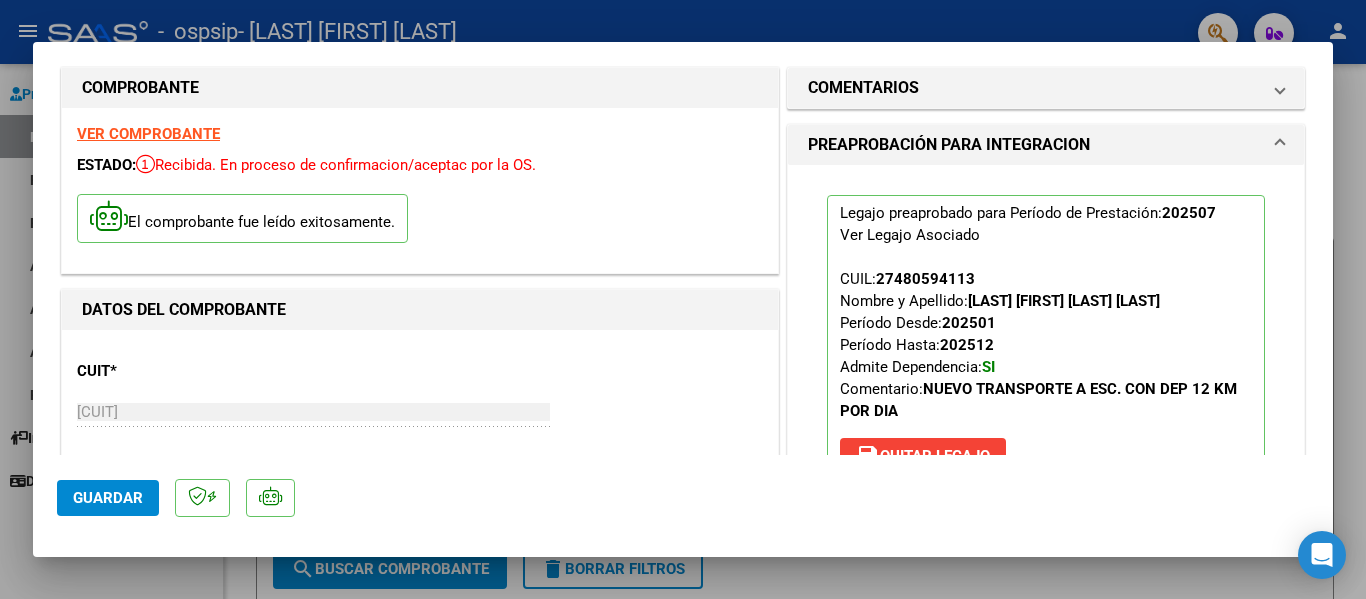 scroll, scrollTop: 0, scrollLeft: 0, axis: both 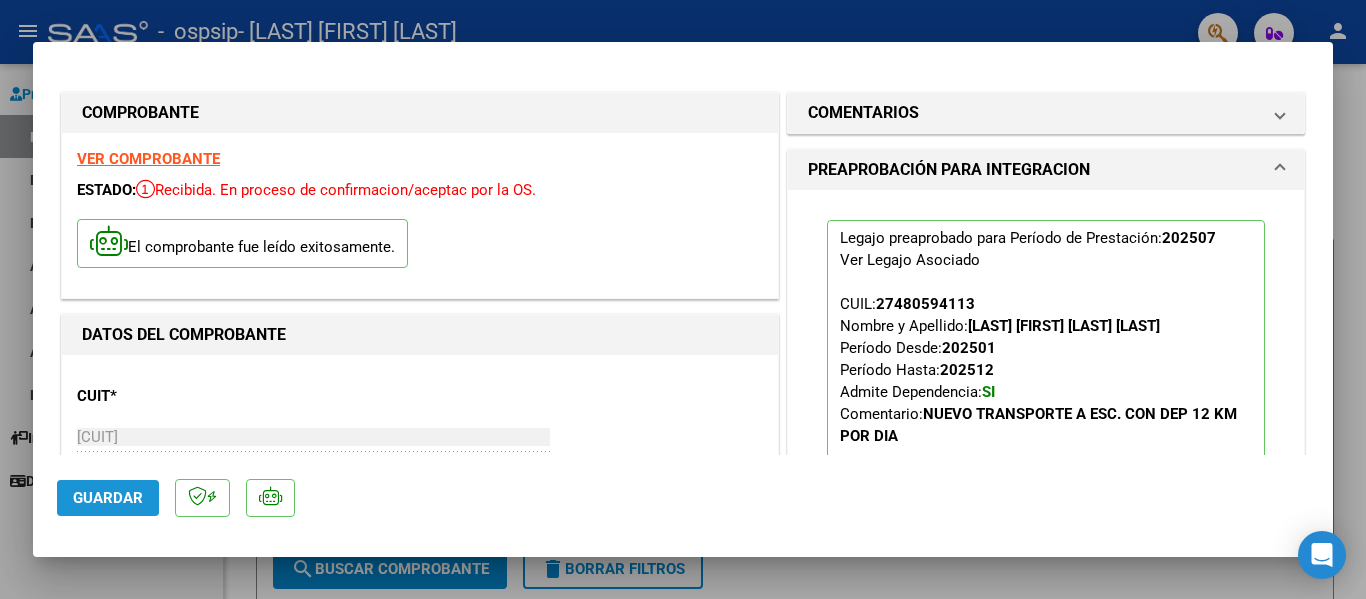 click on "Guardar" 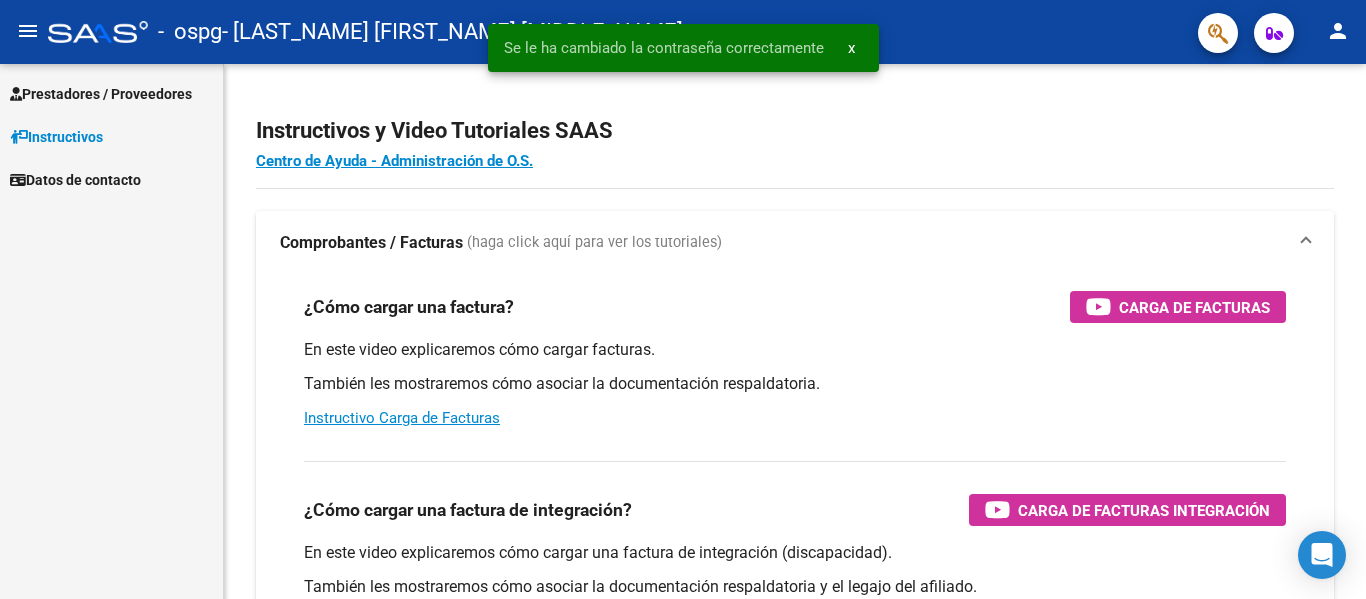 scroll, scrollTop: 0, scrollLeft: 0, axis: both 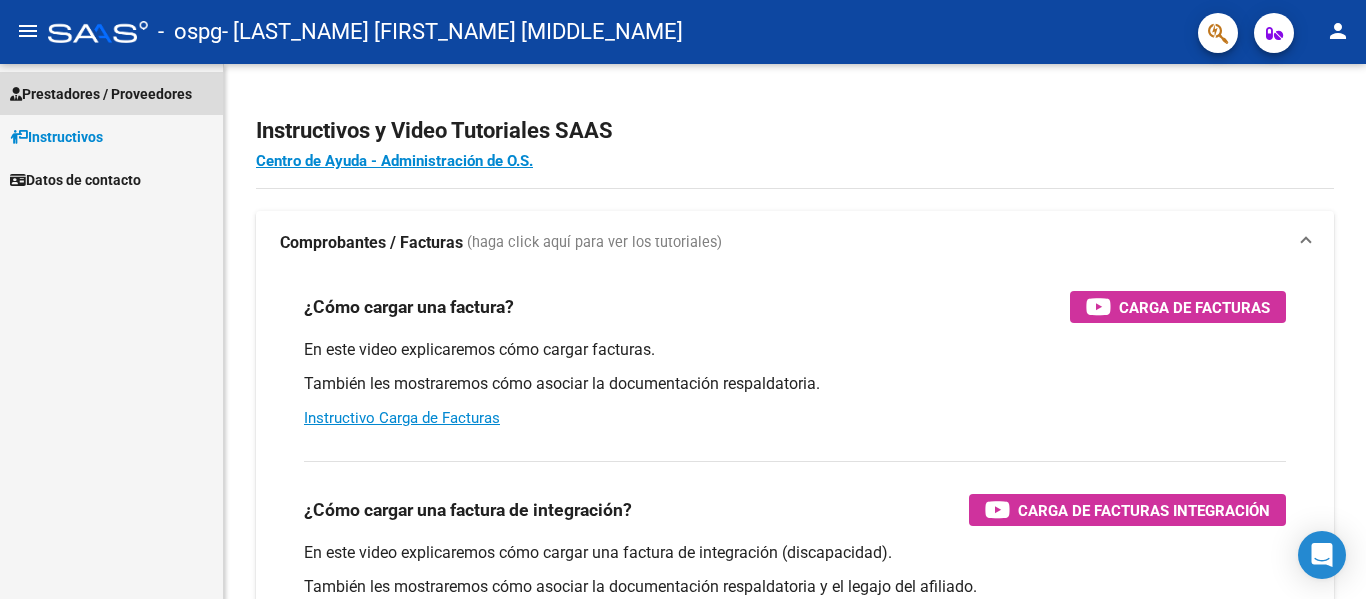 click on "Prestadores / Proveedores" at bounding box center [111, 93] 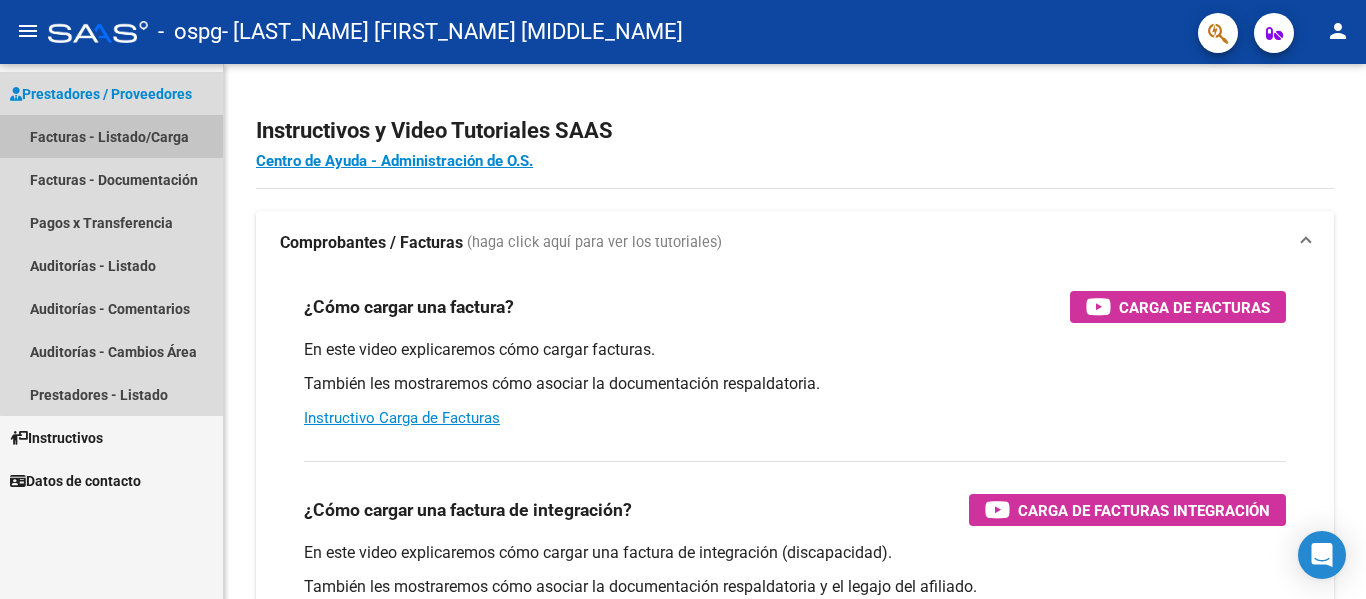click on "Facturas - Listado/Carga" at bounding box center (111, 136) 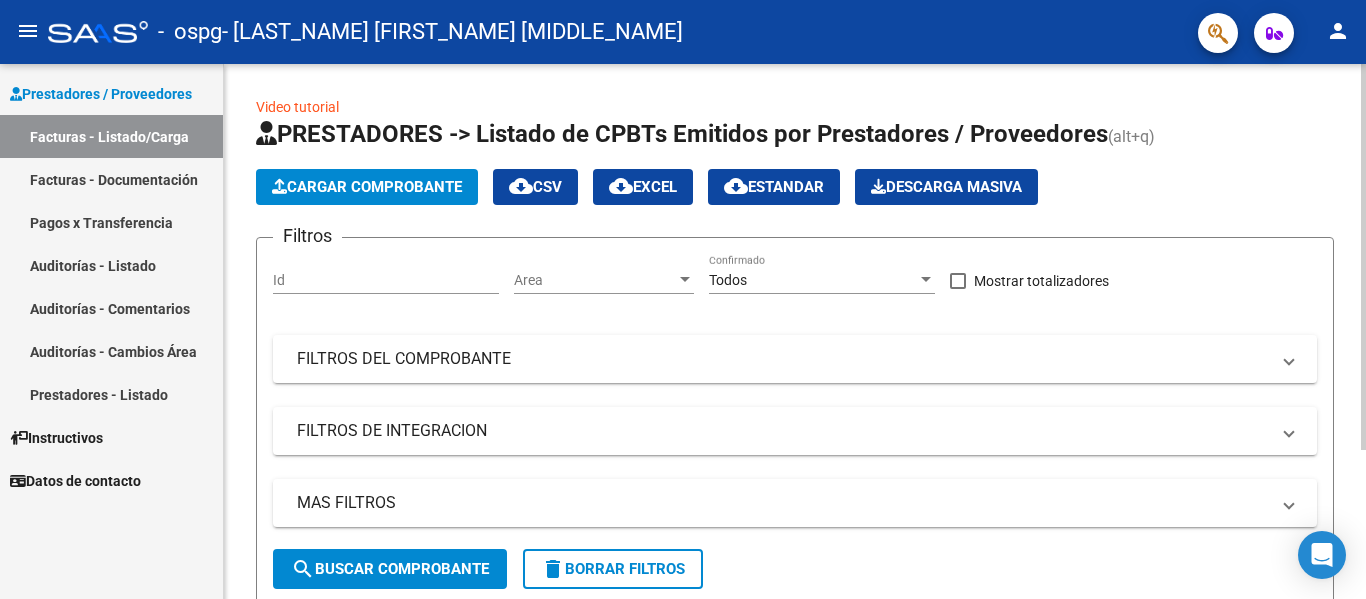 click on "Cargar Comprobante" 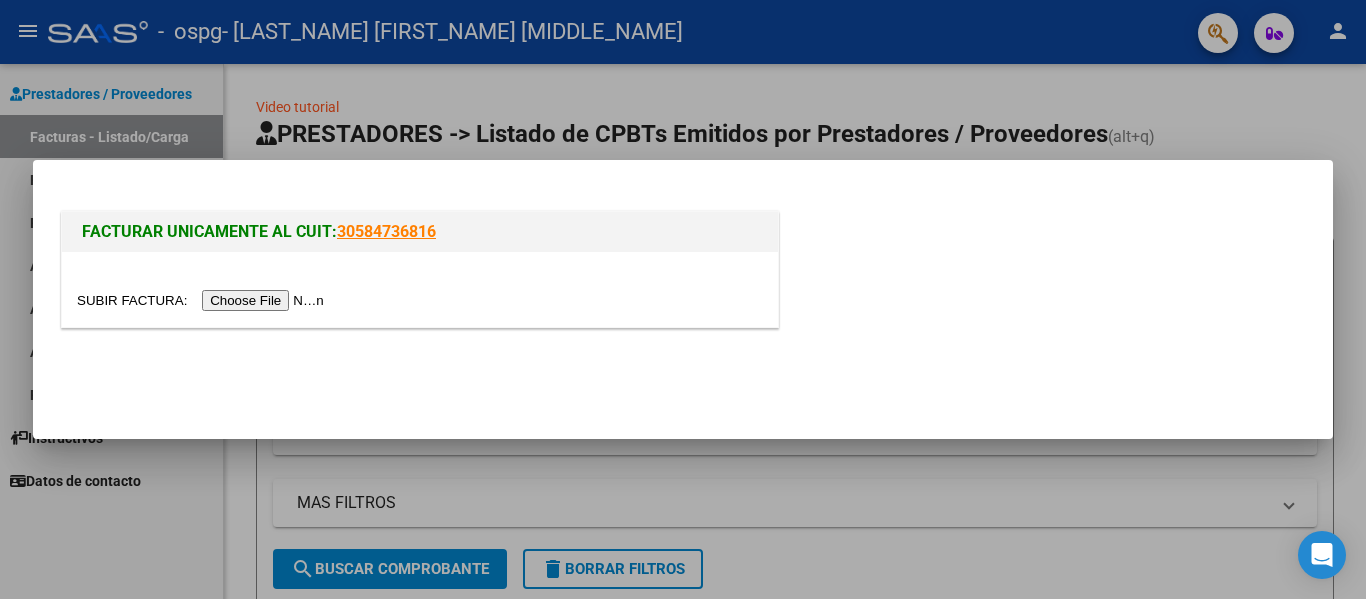 click at bounding box center [203, 300] 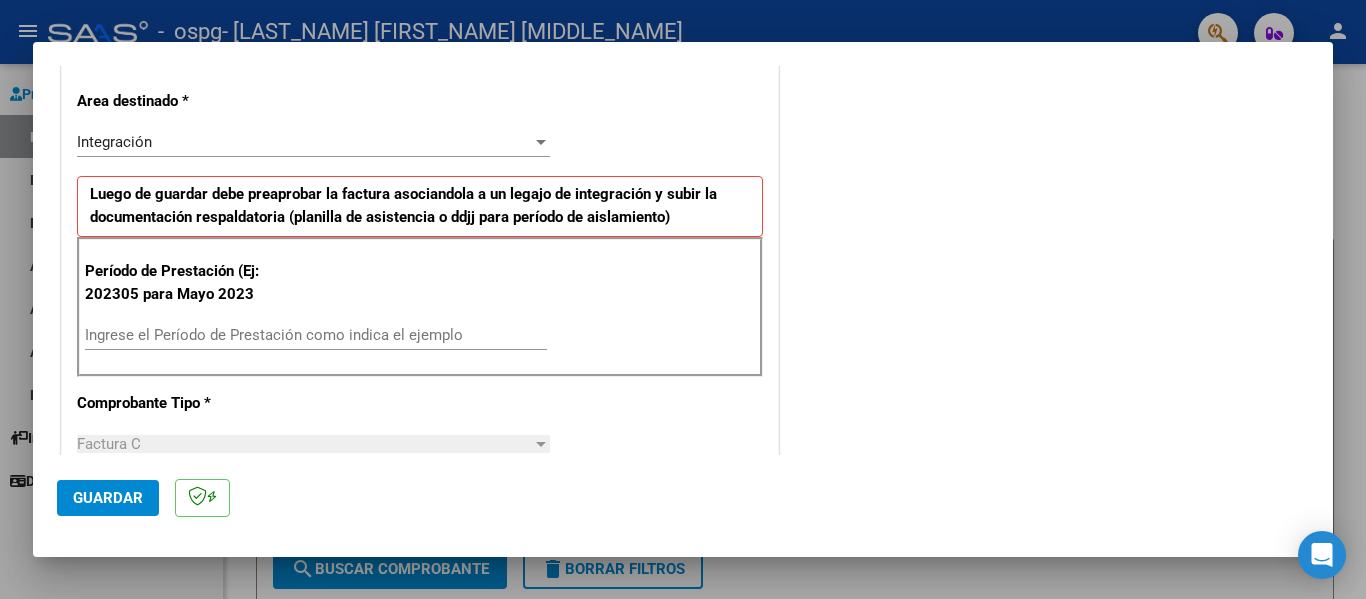 scroll, scrollTop: 410, scrollLeft: 0, axis: vertical 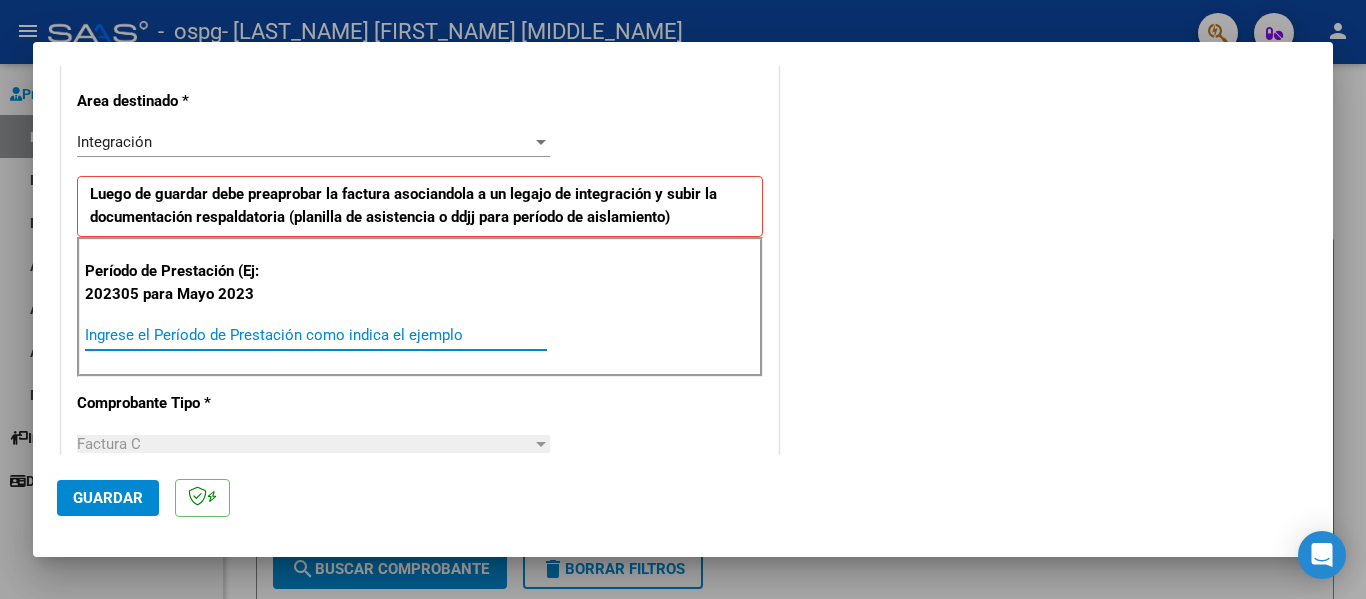 click on "Ingrese el Período de Prestación como indica el ejemplo" at bounding box center [316, 335] 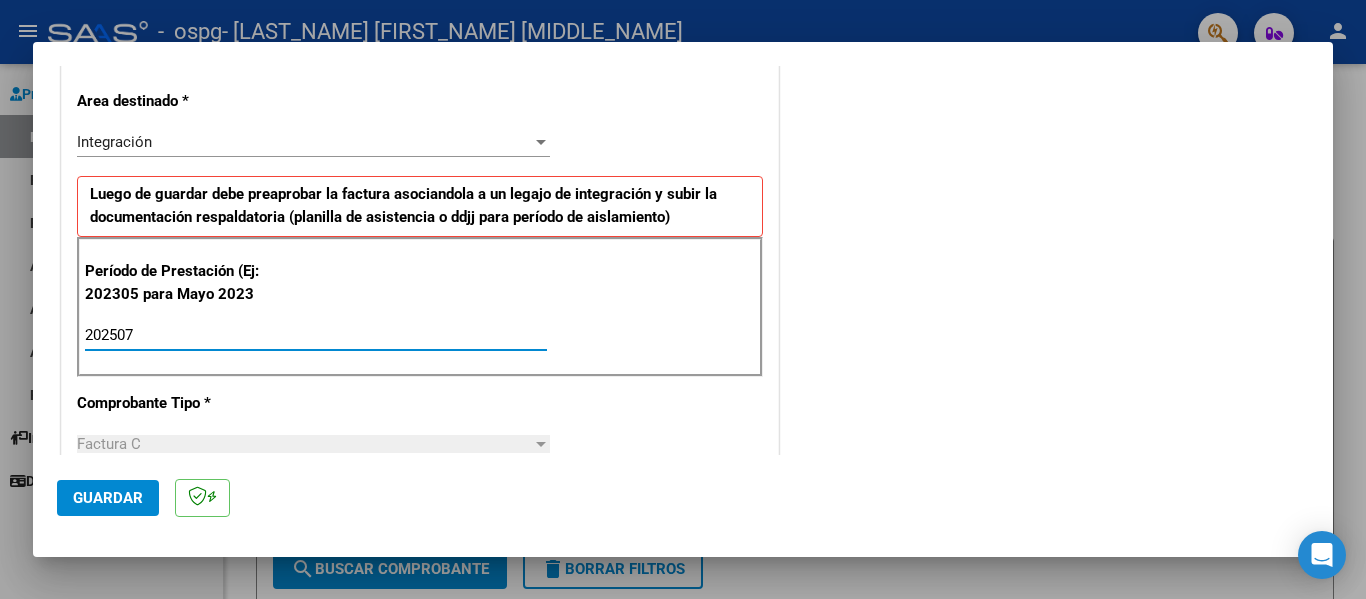 type on "202507" 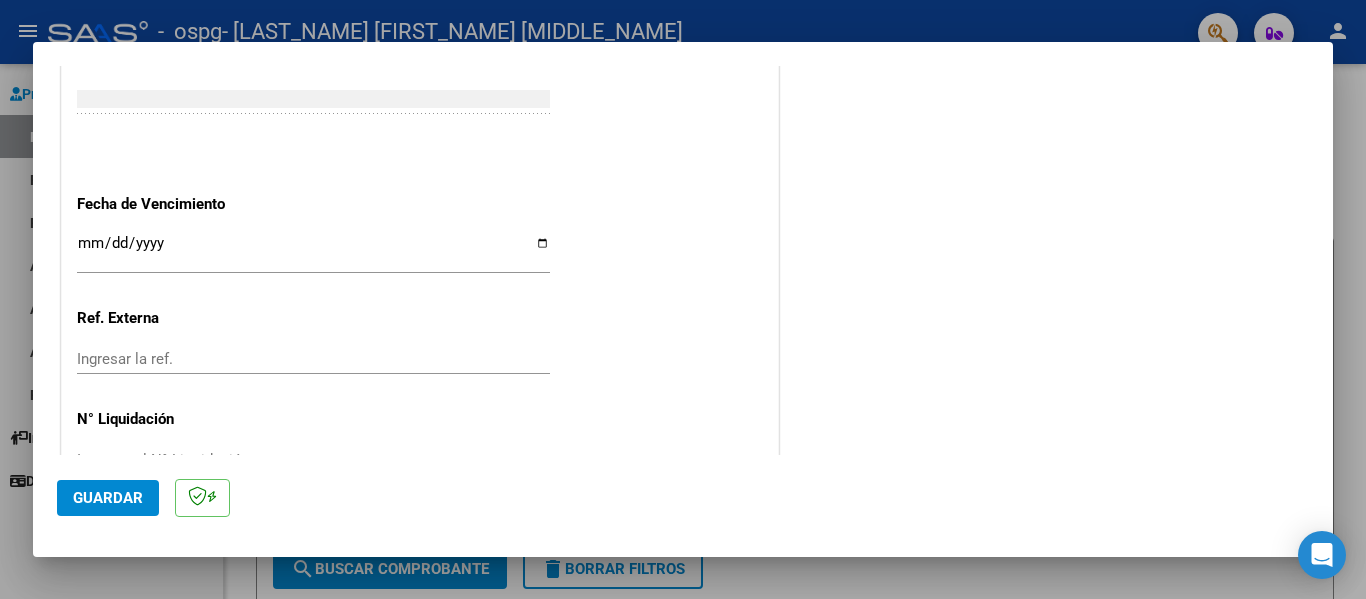 scroll, scrollTop: 1260, scrollLeft: 0, axis: vertical 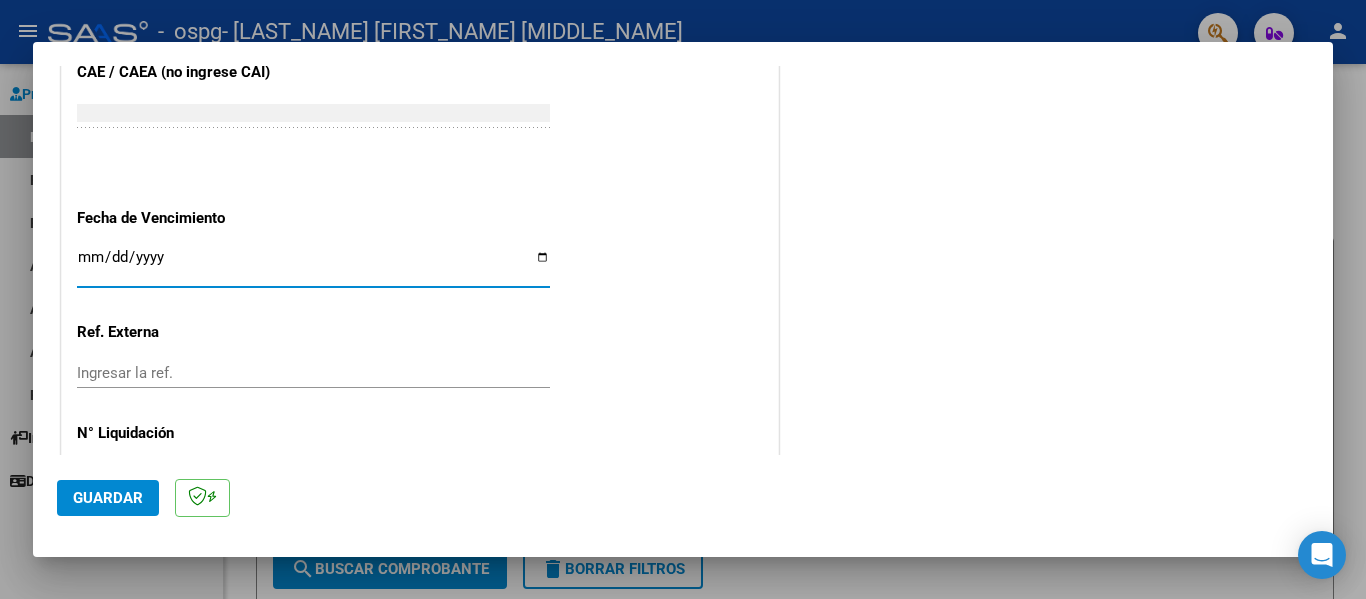 click on "Ingresar la fecha" at bounding box center (313, 265) 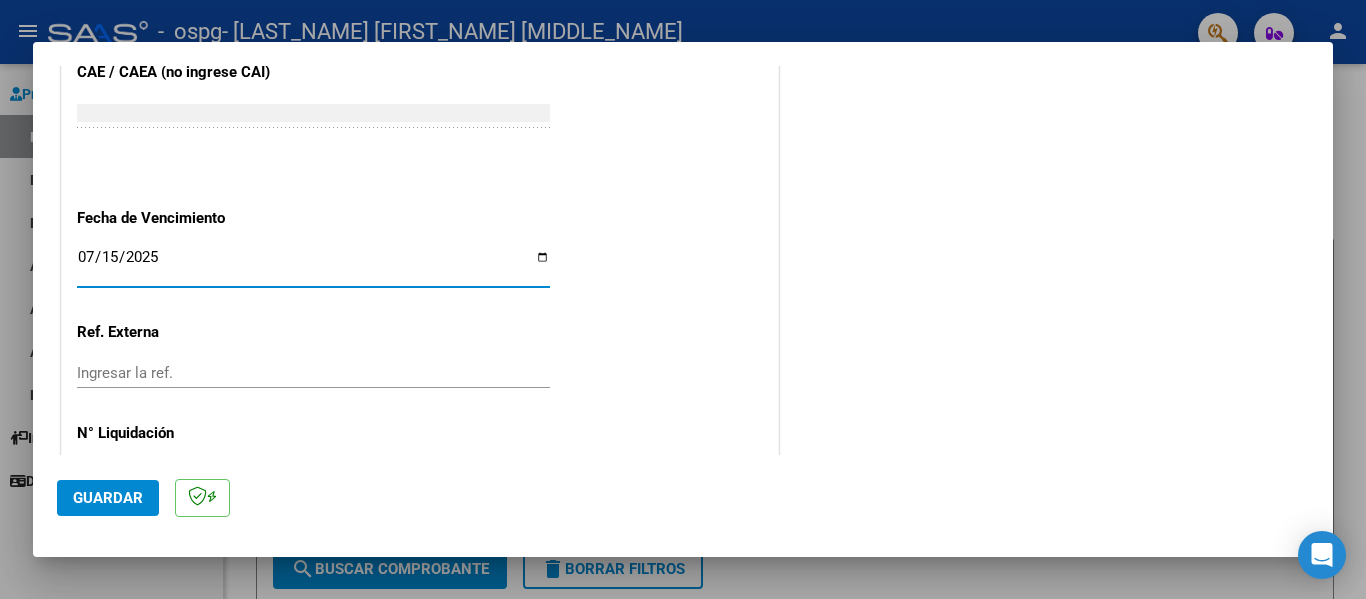 click on "2025-07-15" at bounding box center [313, 265] 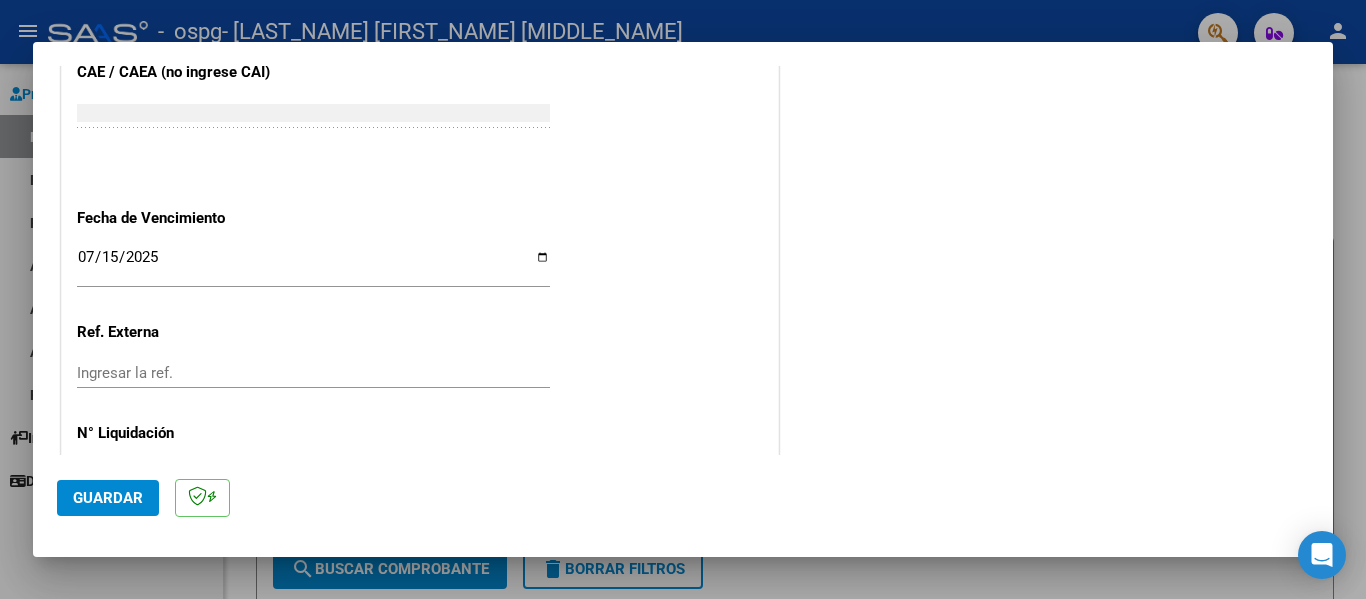 click on "Guardar" 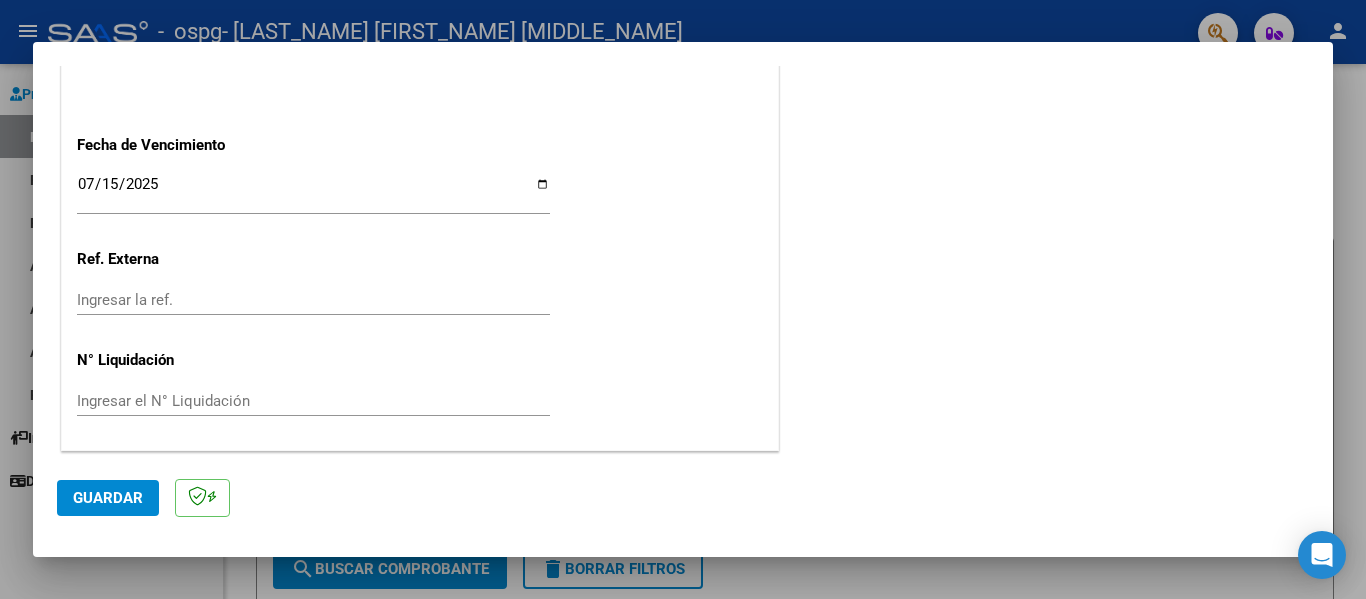click on "Guardar" 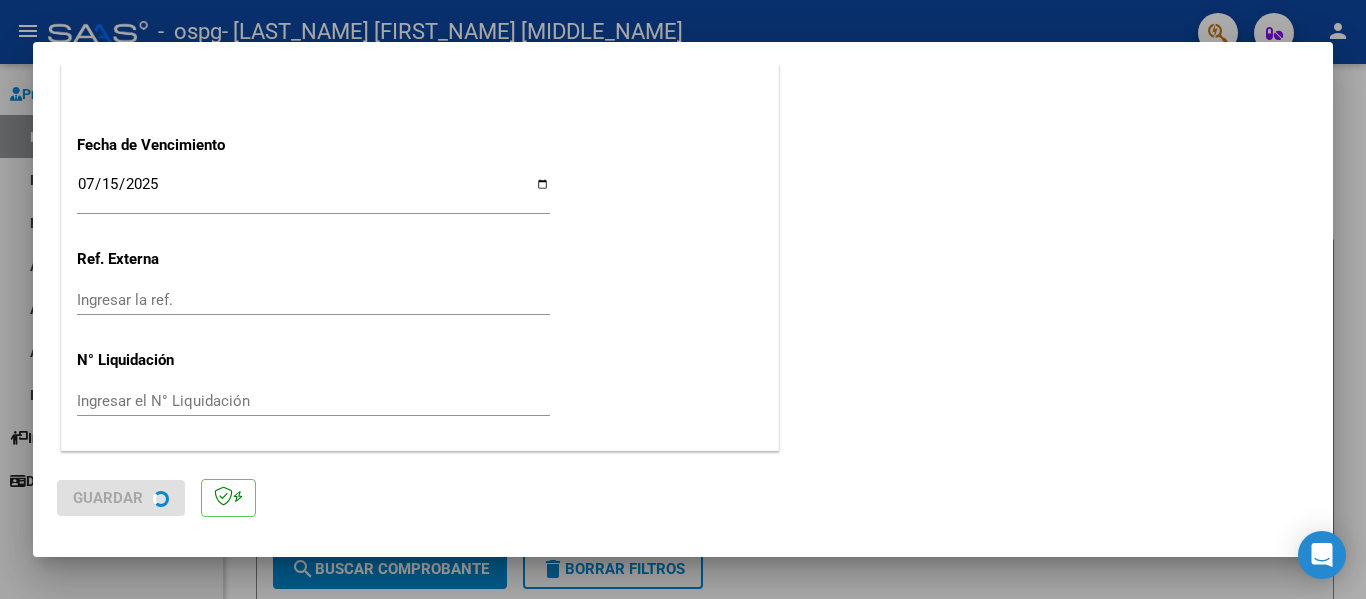 scroll, scrollTop: 0, scrollLeft: 0, axis: both 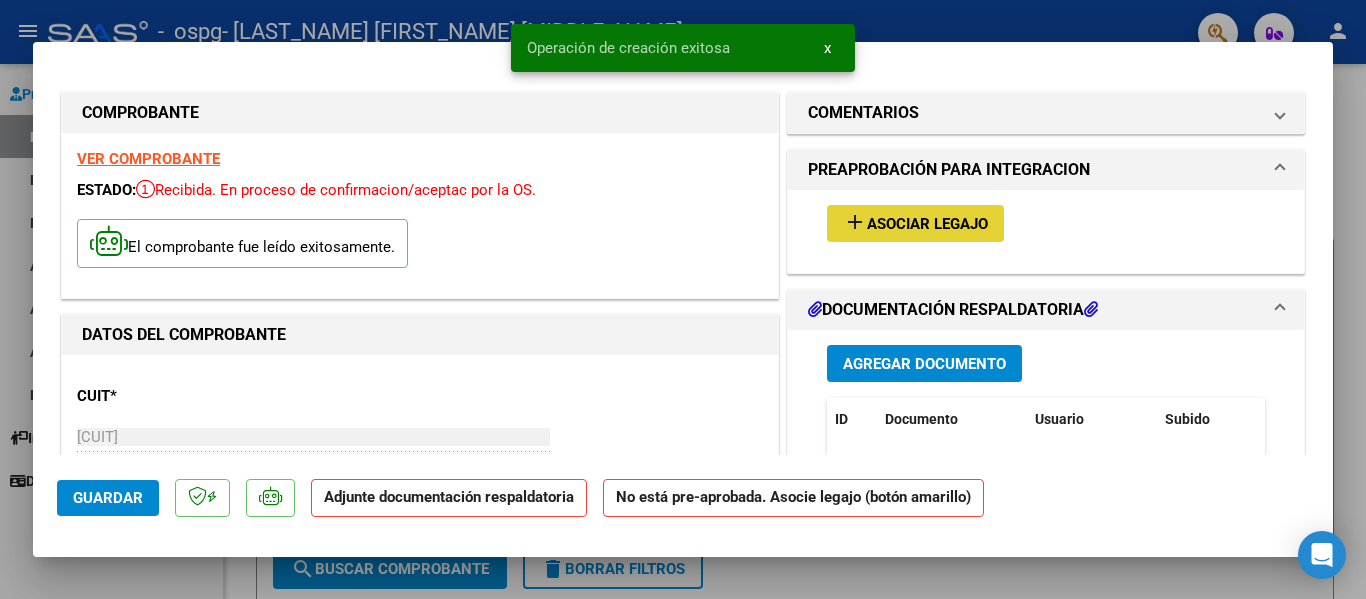 click on "Asociar Legajo" at bounding box center [927, 224] 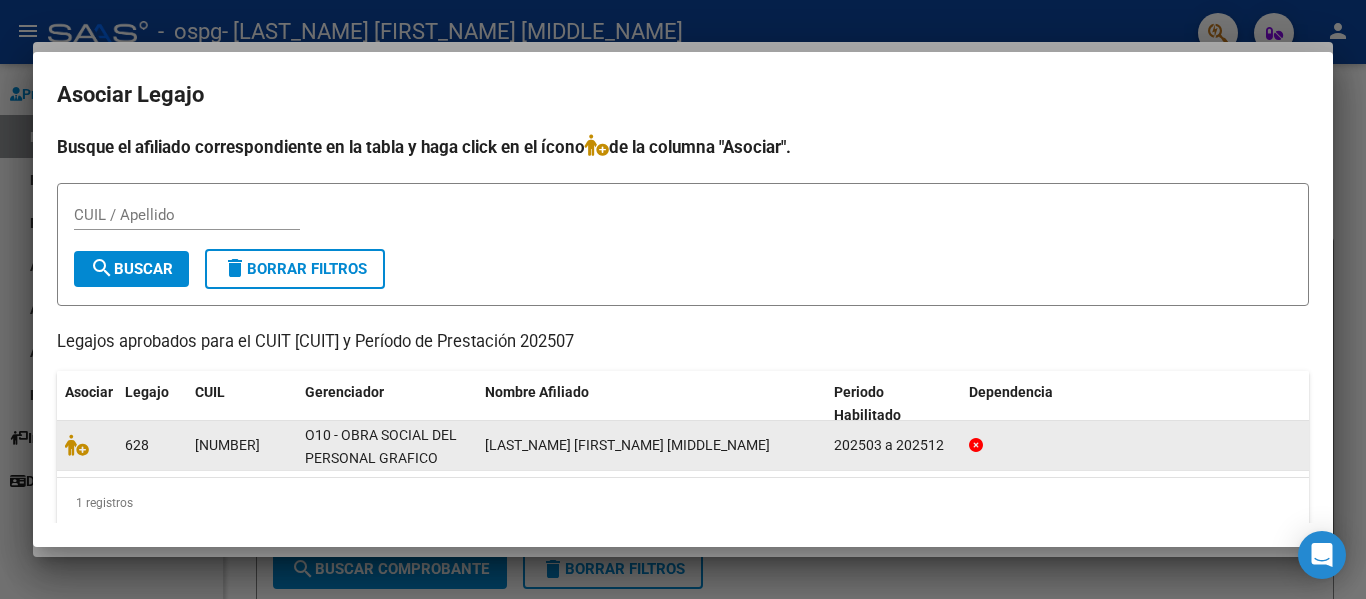 click on "628" 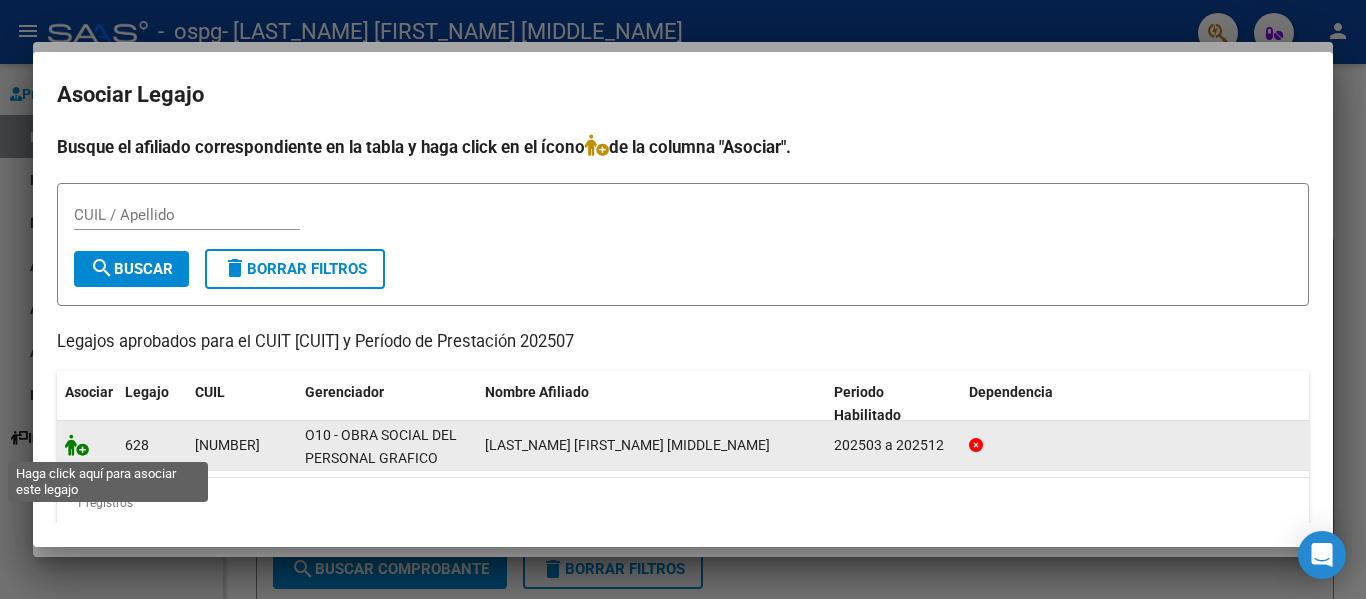 click 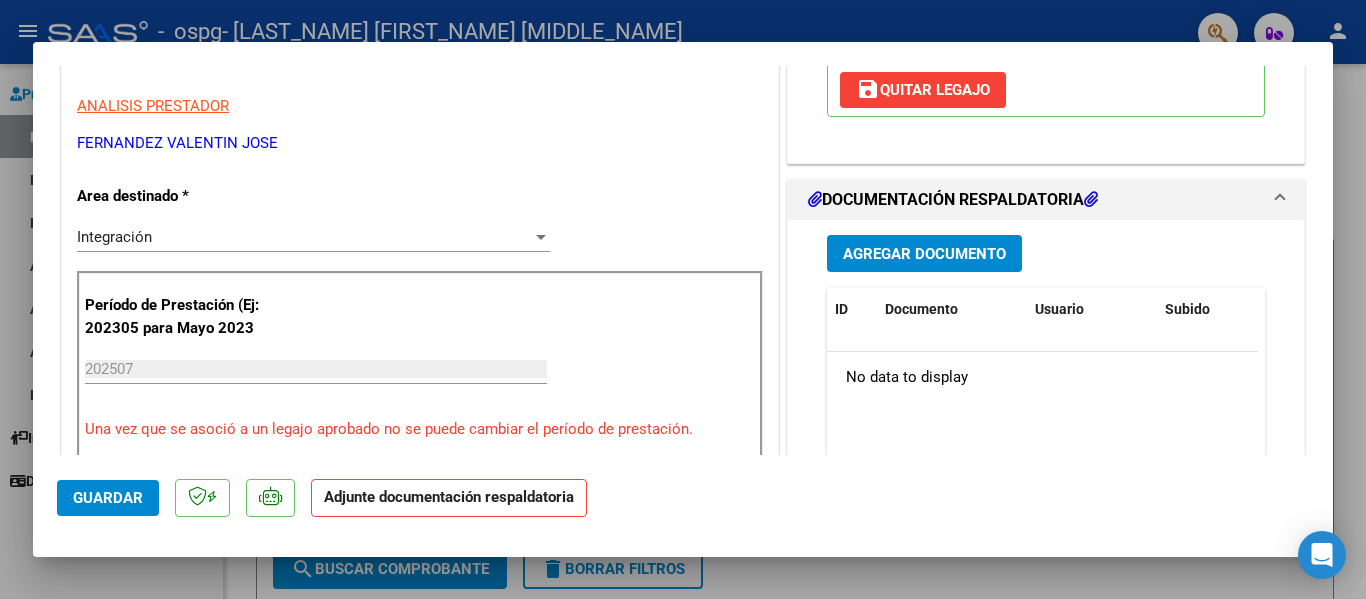 scroll, scrollTop: 386, scrollLeft: 0, axis: vertical 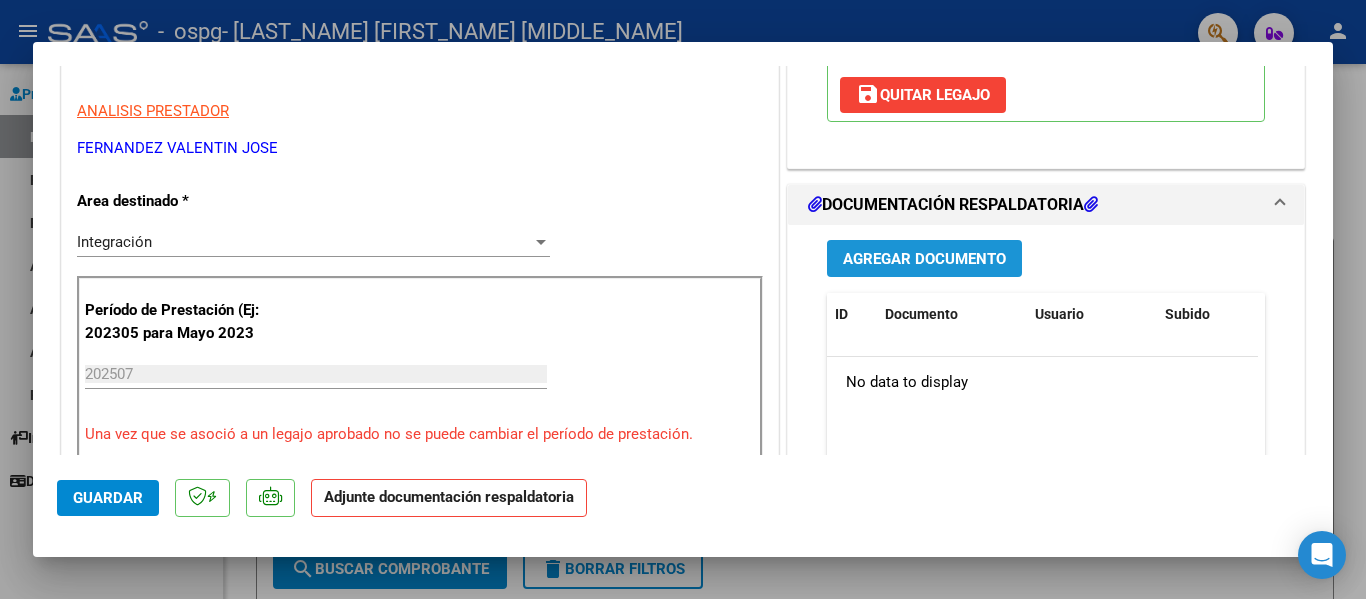 click on "Agregar Documento" at bounding box center [924, 258] 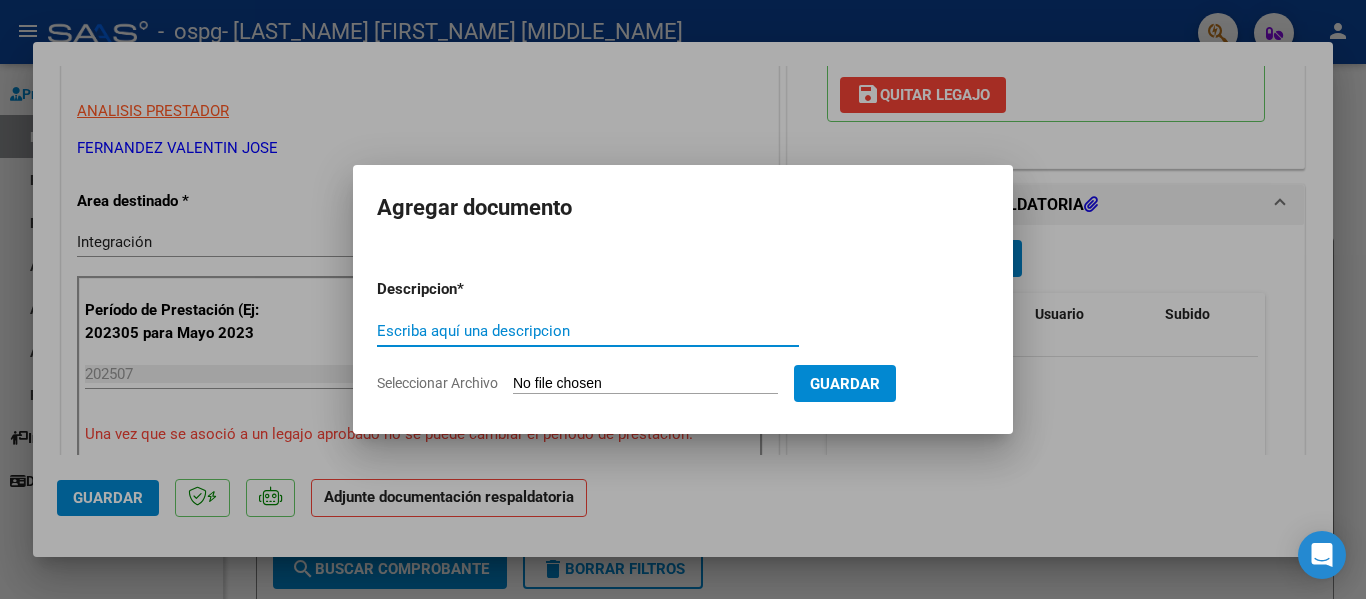 click on "Escriba aquí una descripcion" at bounding box center [588, 331] 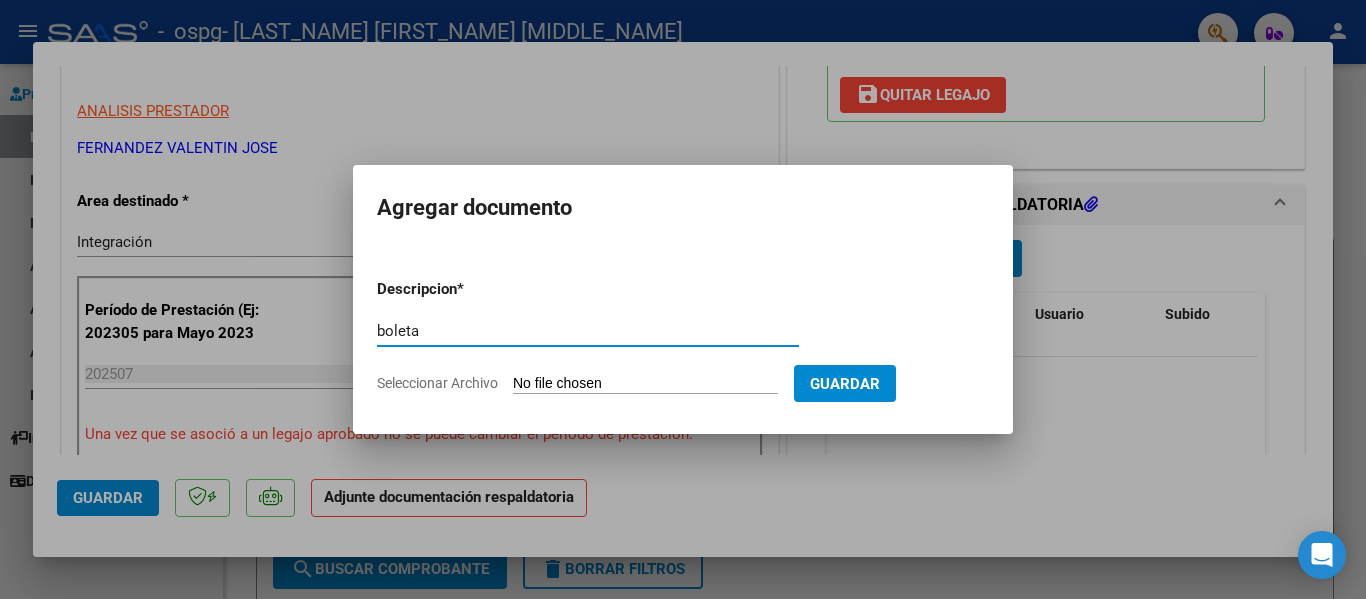 type on "boleta" 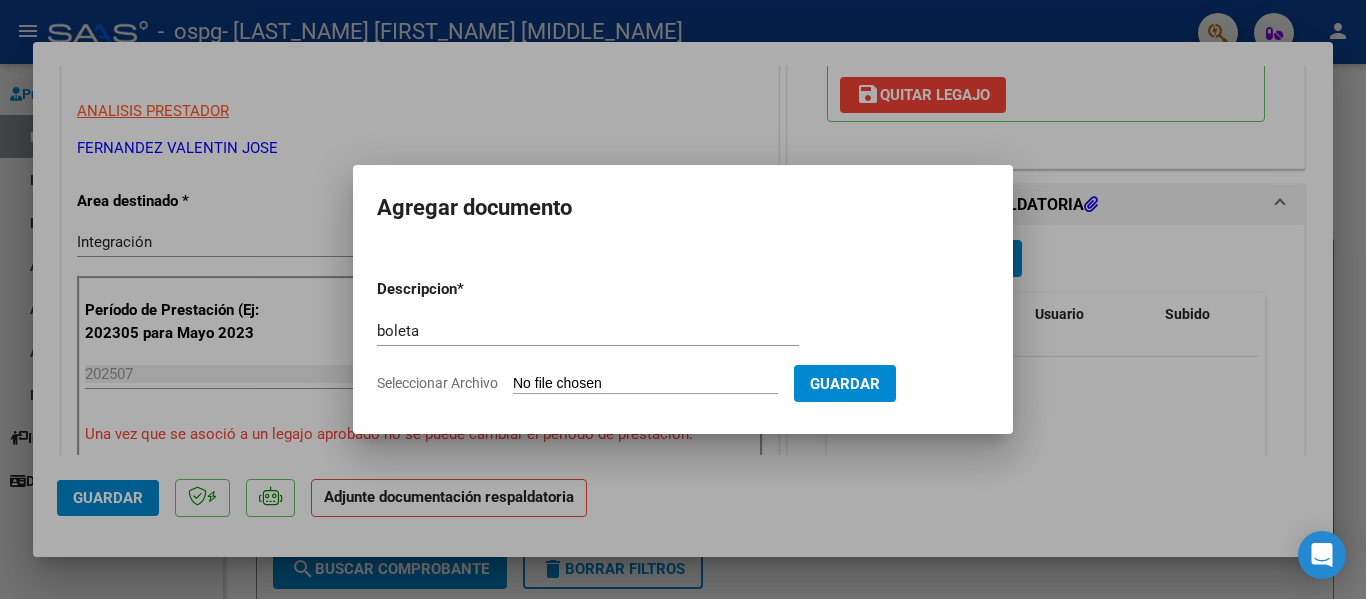 click on "Seleccionar Archivo" at bounding box center (645, 384) 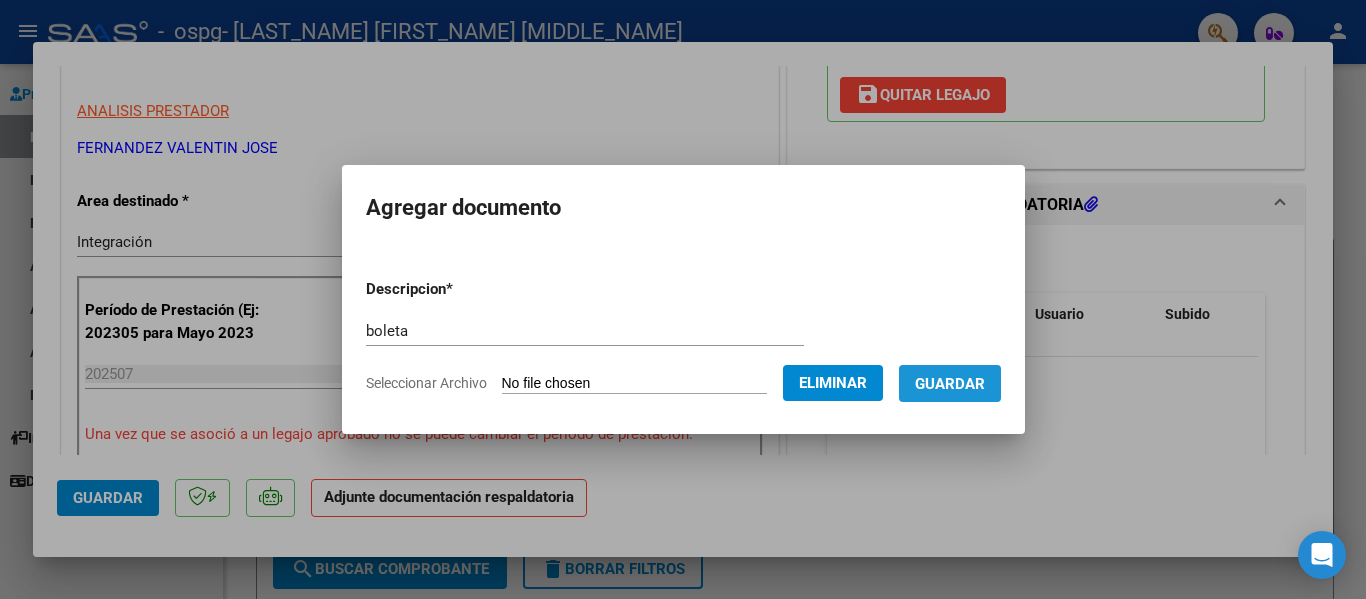 click on "Guardar" at bounding box center (950, 383) 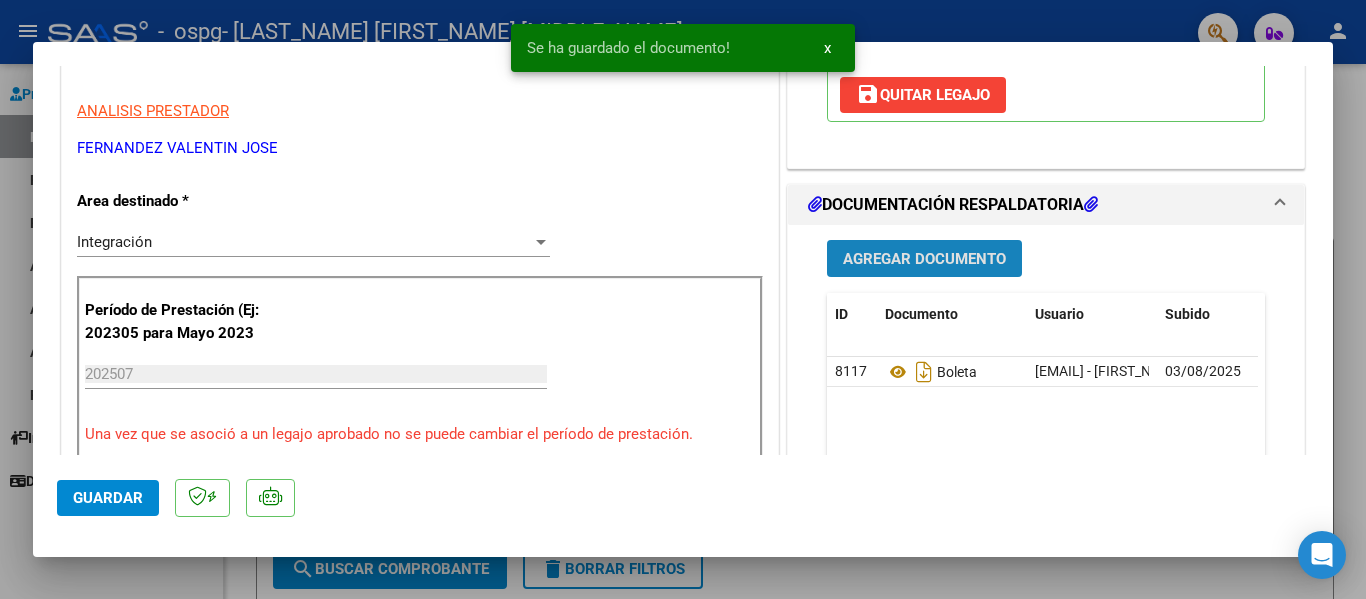 click on "Agregar Documento" at bounding box center [924, 259] 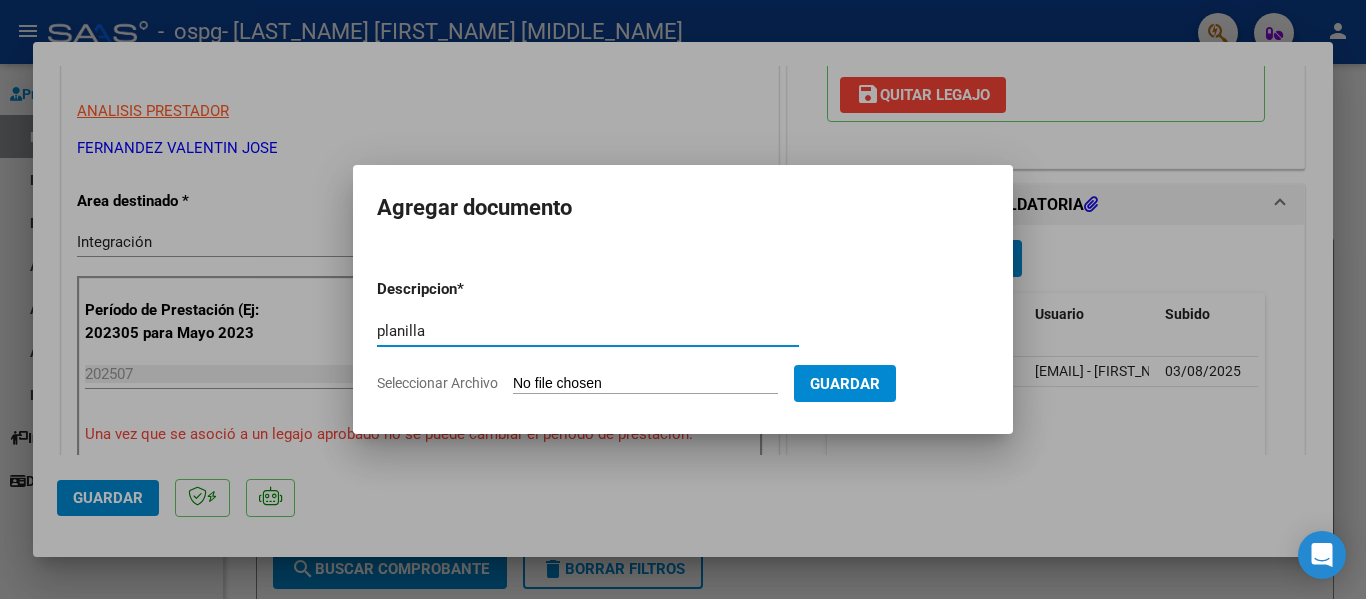 type on "planilla" 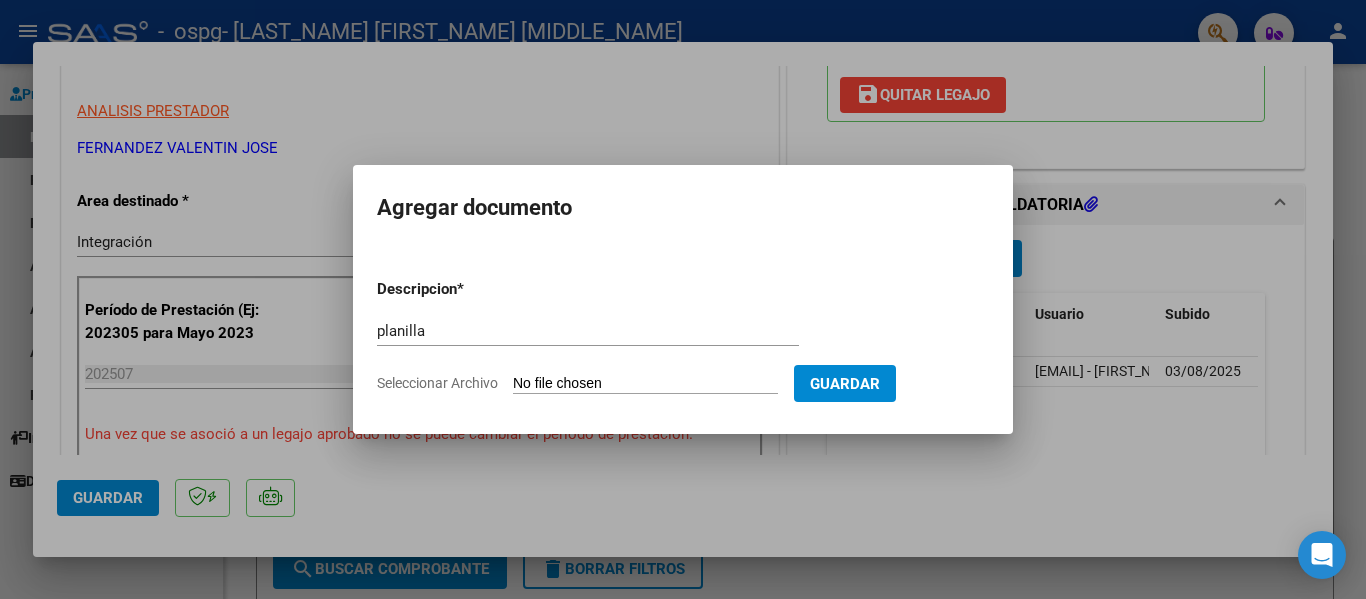 click on "Seleccionar Archivo" at bounding box center (645, 384) 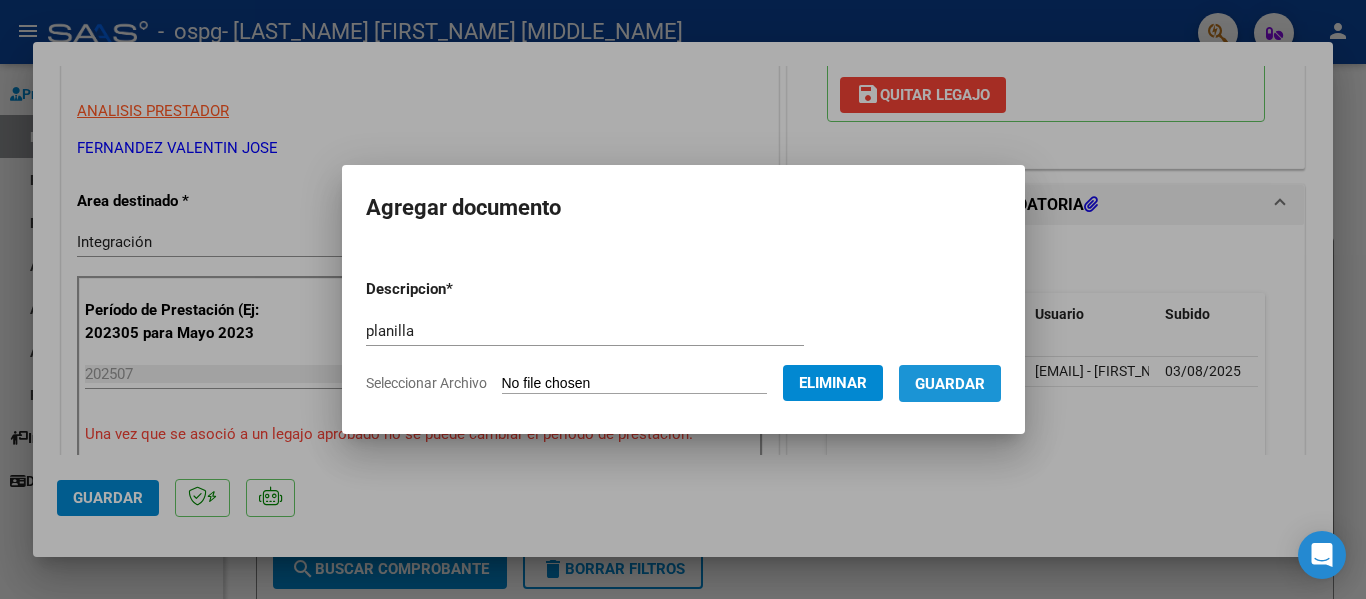 click on "Guardar" at bounding box center [950, 384] 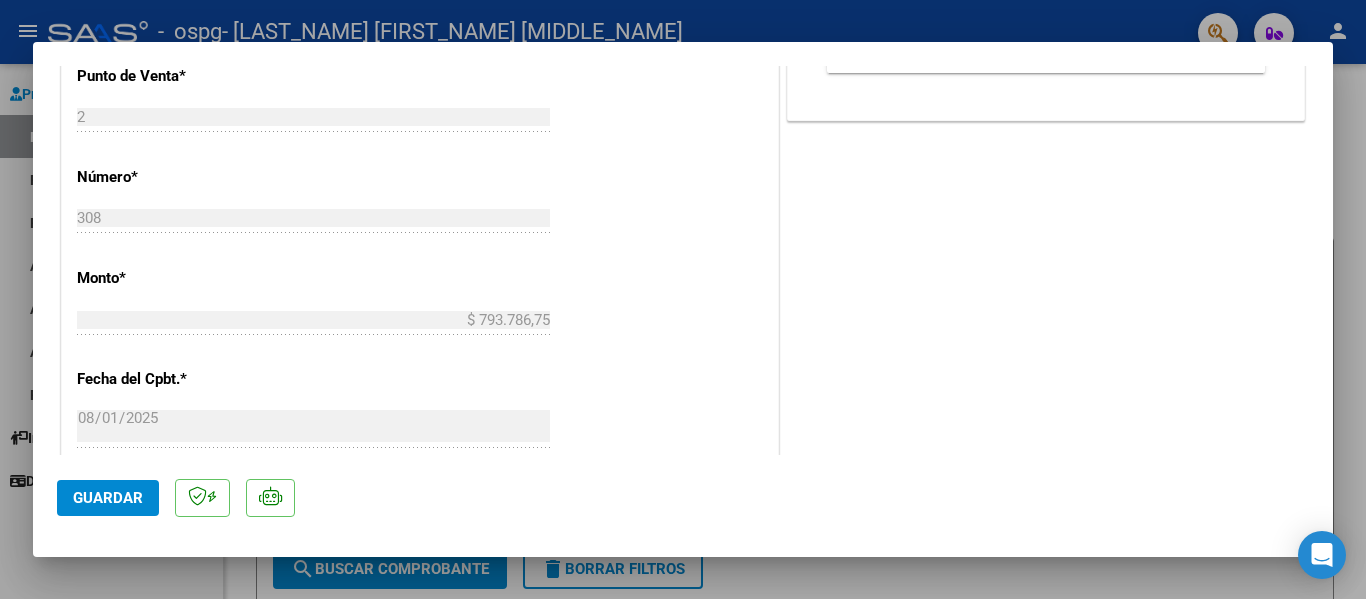 scroll, scrollTop: 946, scrollLeft: 0, axis: vertical 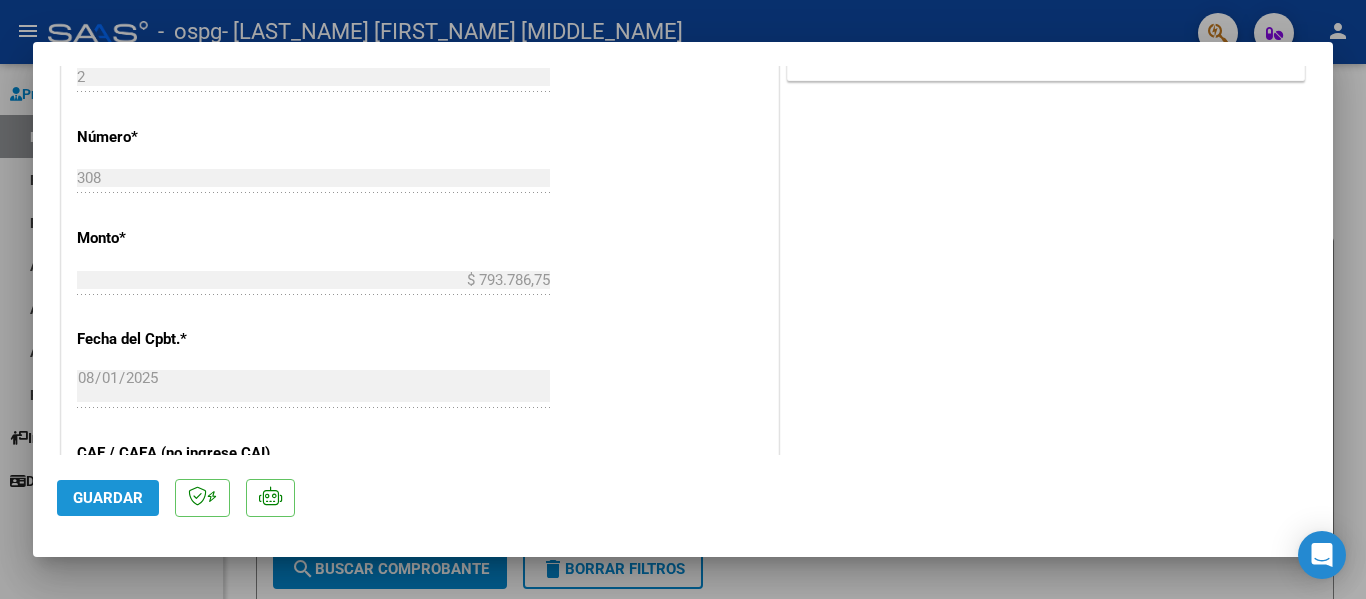 click on "Guardar" 